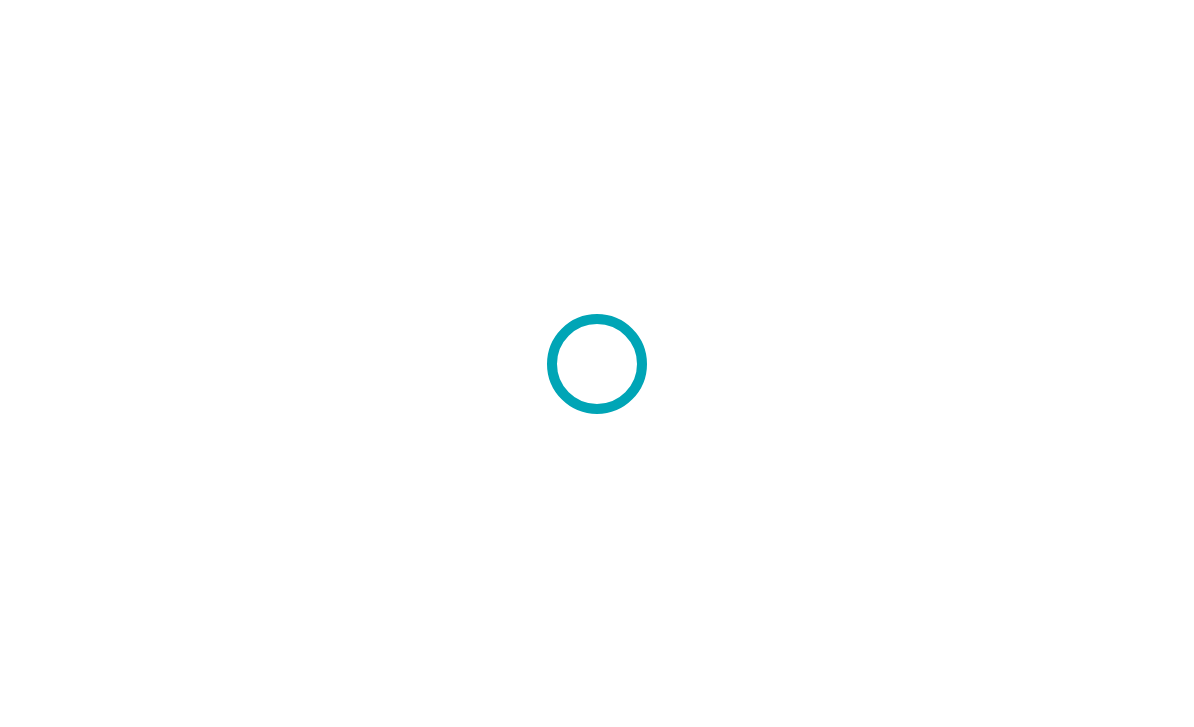 scroll, scrollTop: 0, scrollLeft: 0, axis: both 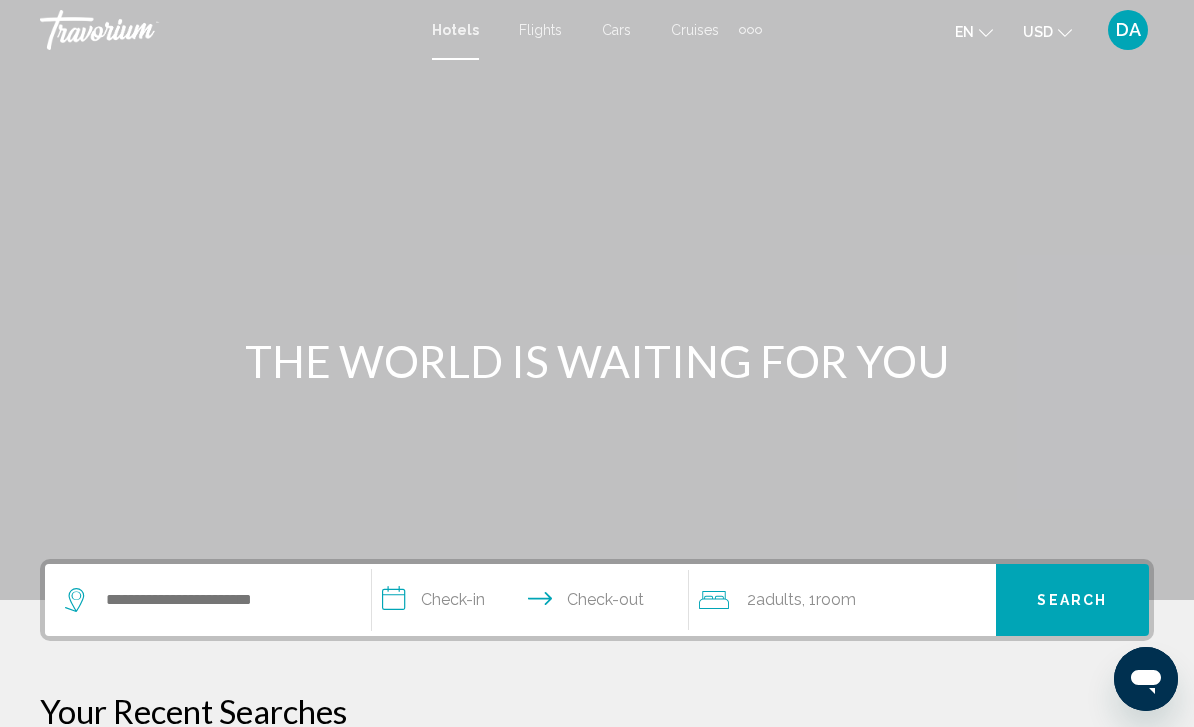 click at bounding box center [750, 30] 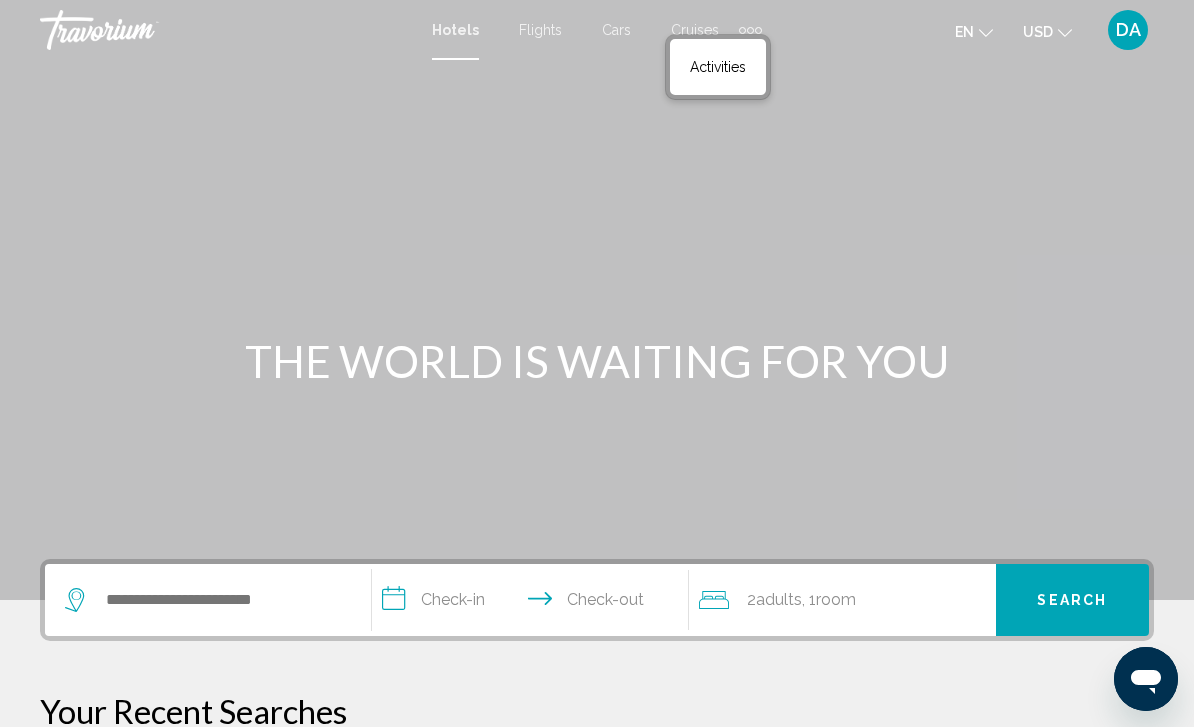 click at bounding box center (597, 300) 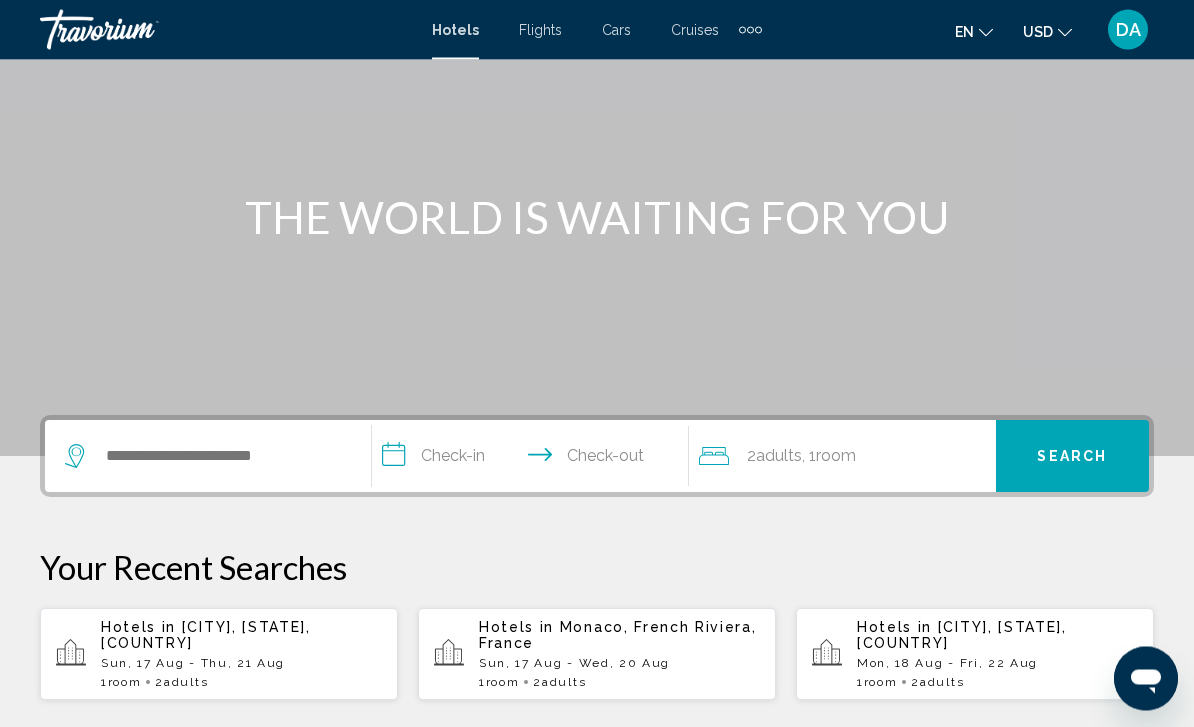 scroll, scrollTop: 166, scrollLeft: 0, axis: vertical 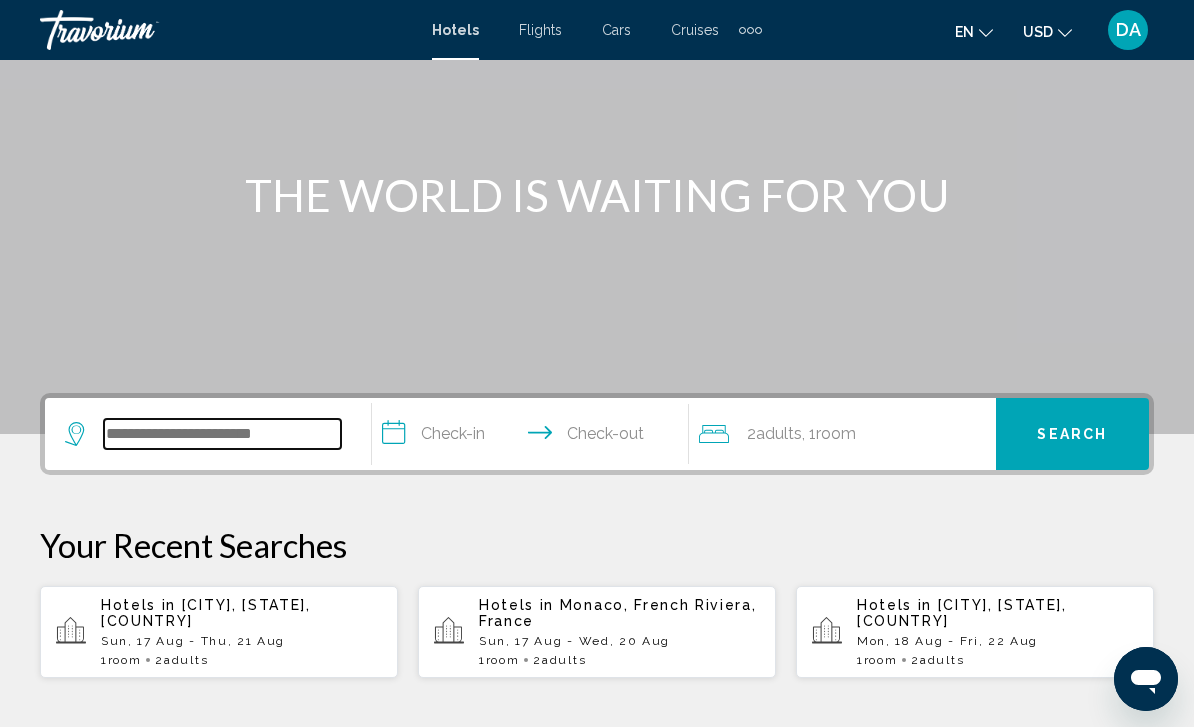 click at bounding box center [222, 434] 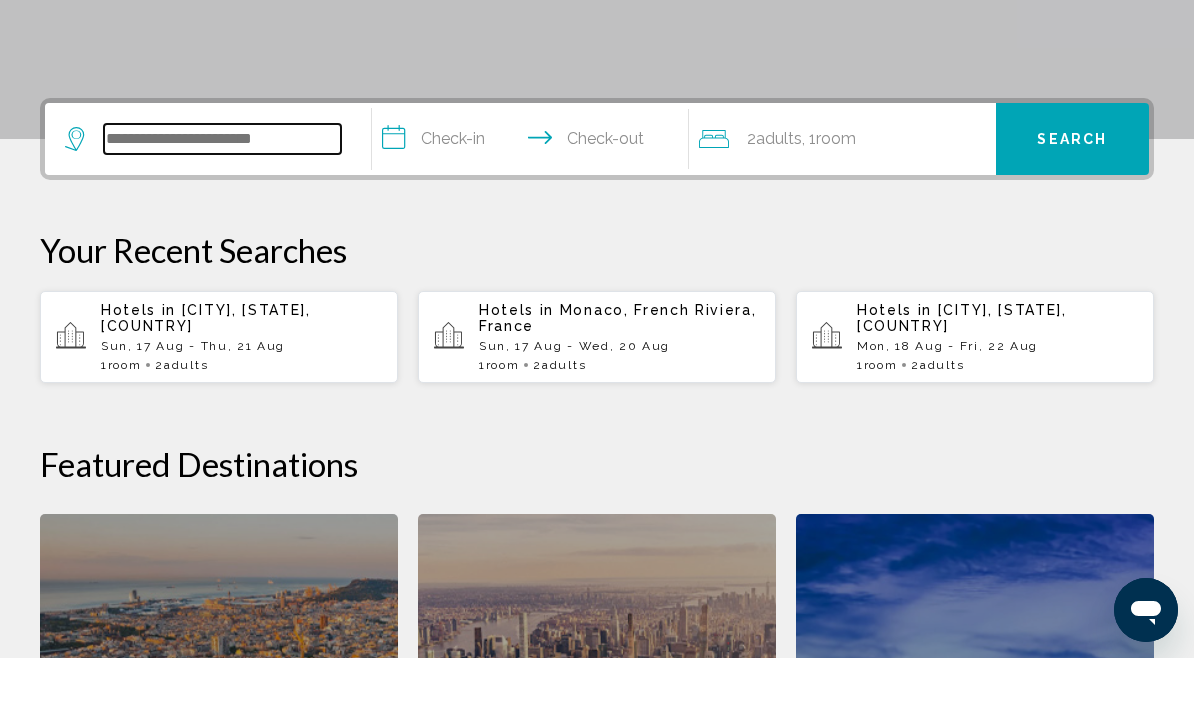 scroll, scrollTop: 425, scrollLeft: 0, axis: vertical 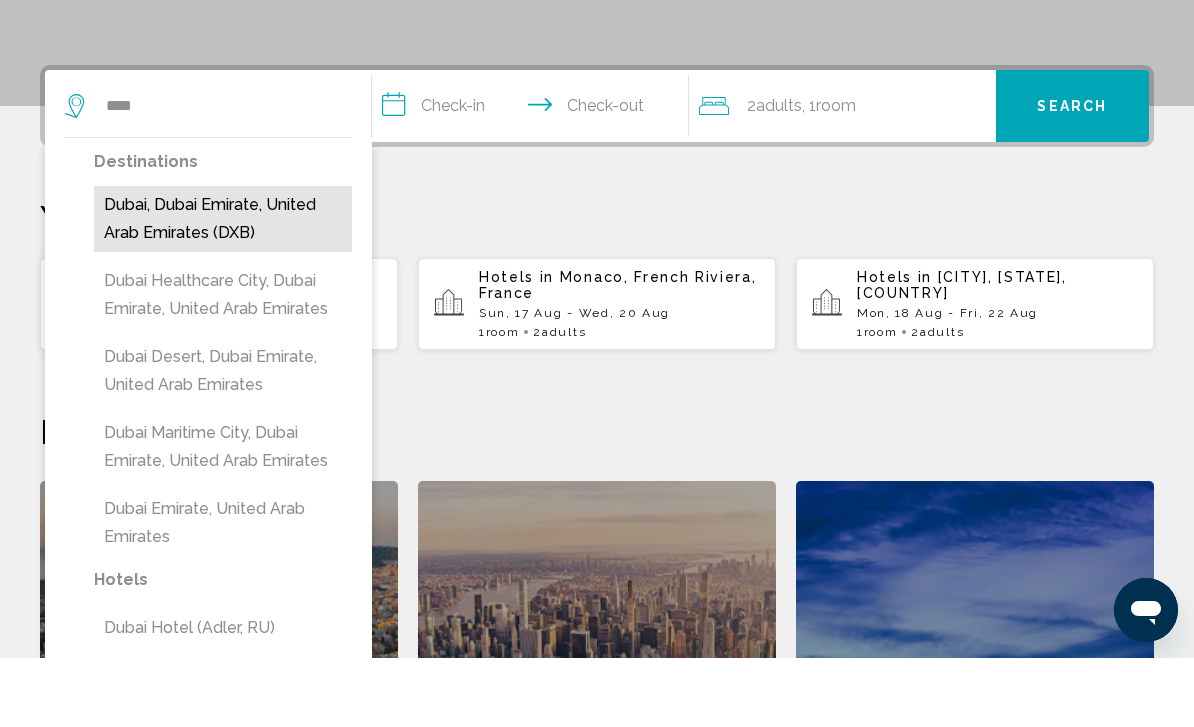 click on "Dubai, Dubai Emirate, United Arab Emirates (DXB)" at bounding box center [223, 288] 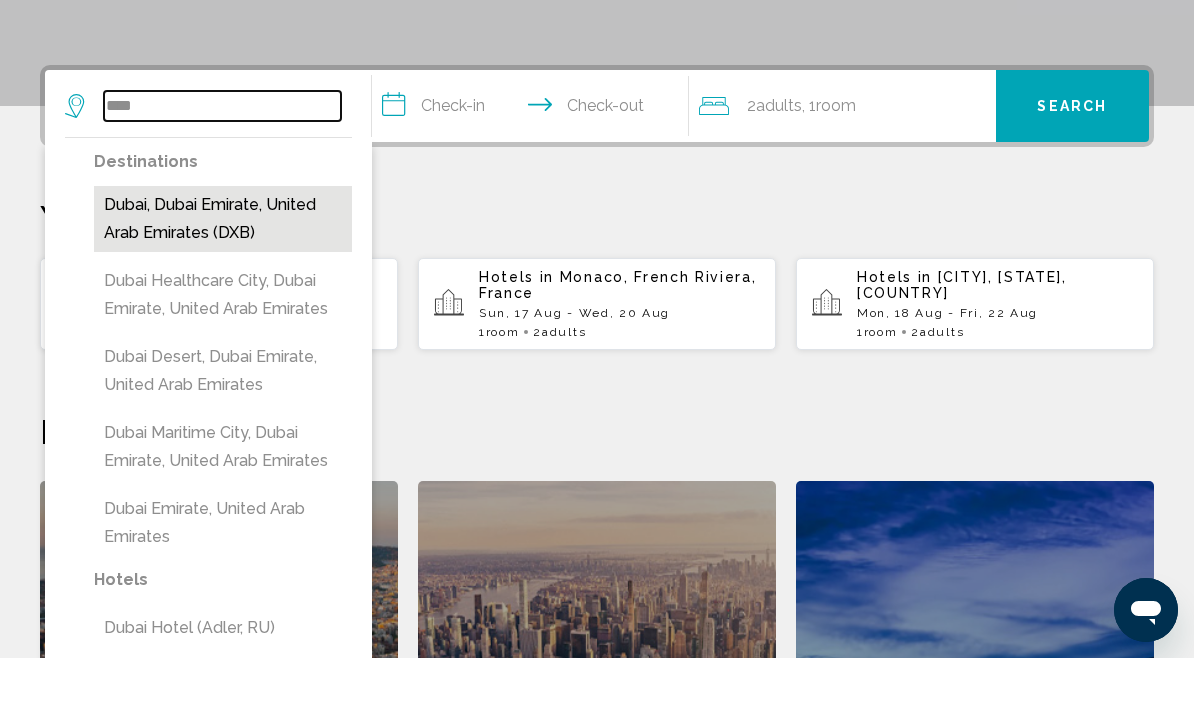 type on "**********" 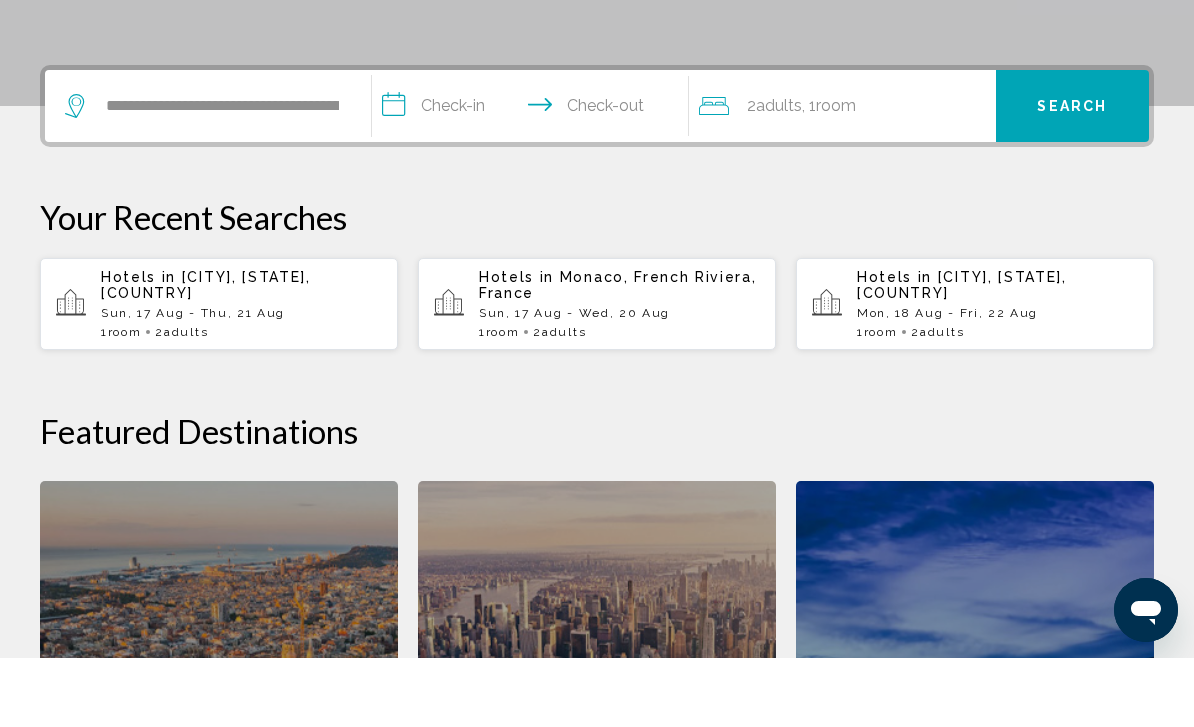 click on "**********" at bounding box center (534, 178) 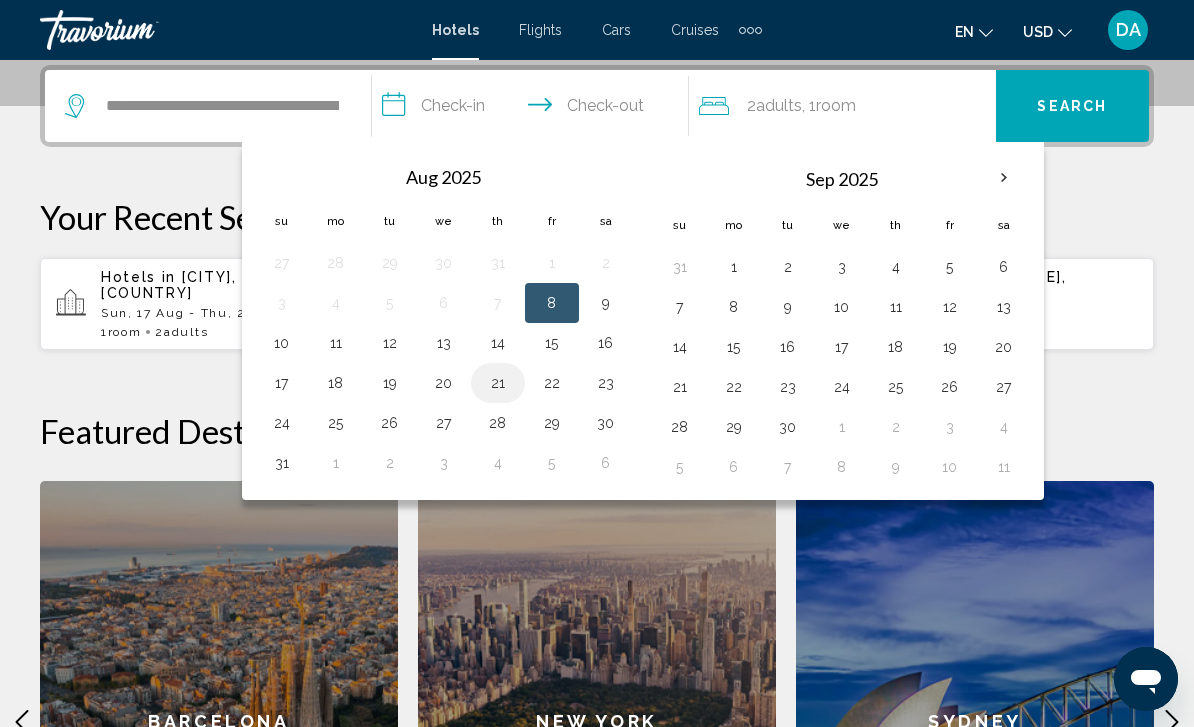 click on "21" at bounding box center (498, 383) 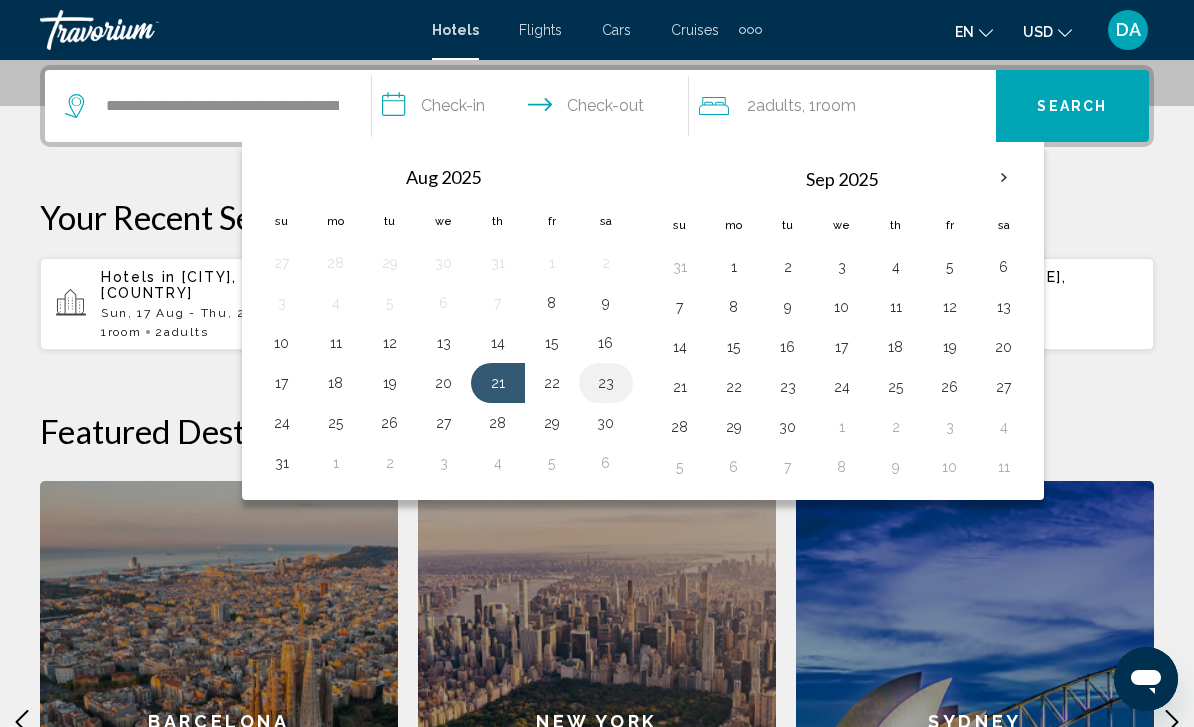 click on "23" at bounding box center (606, 383) 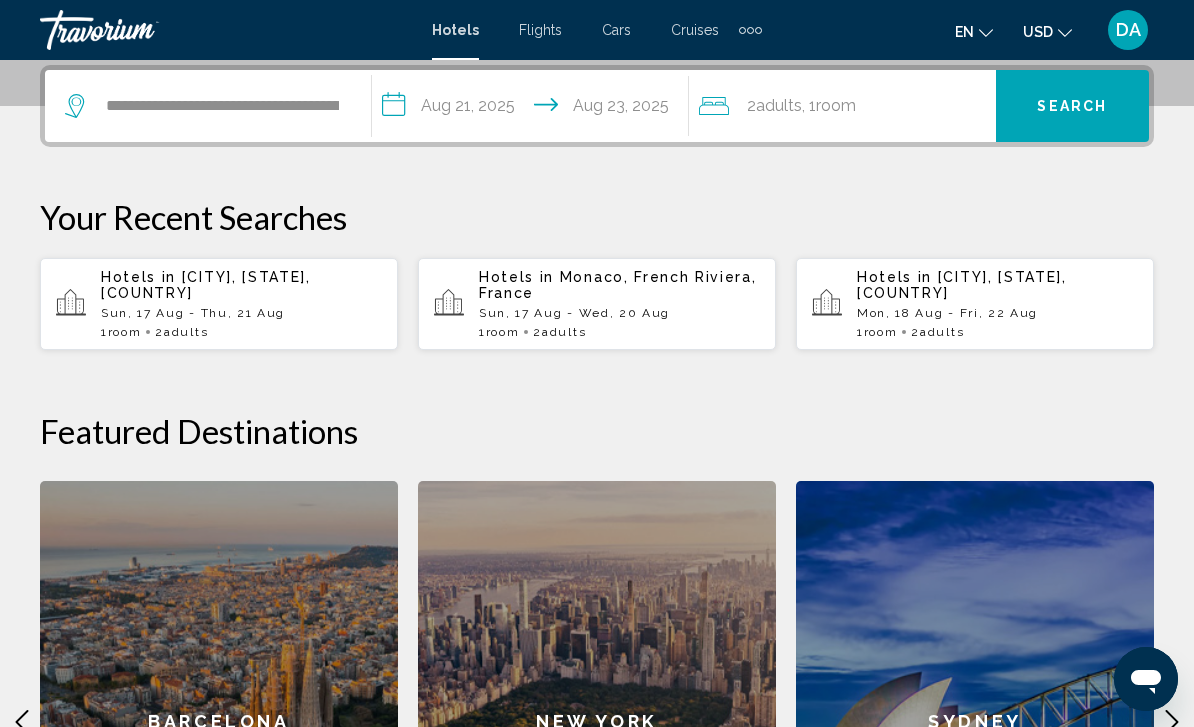 click on "2  Adult Adults , 1  Room rooms" 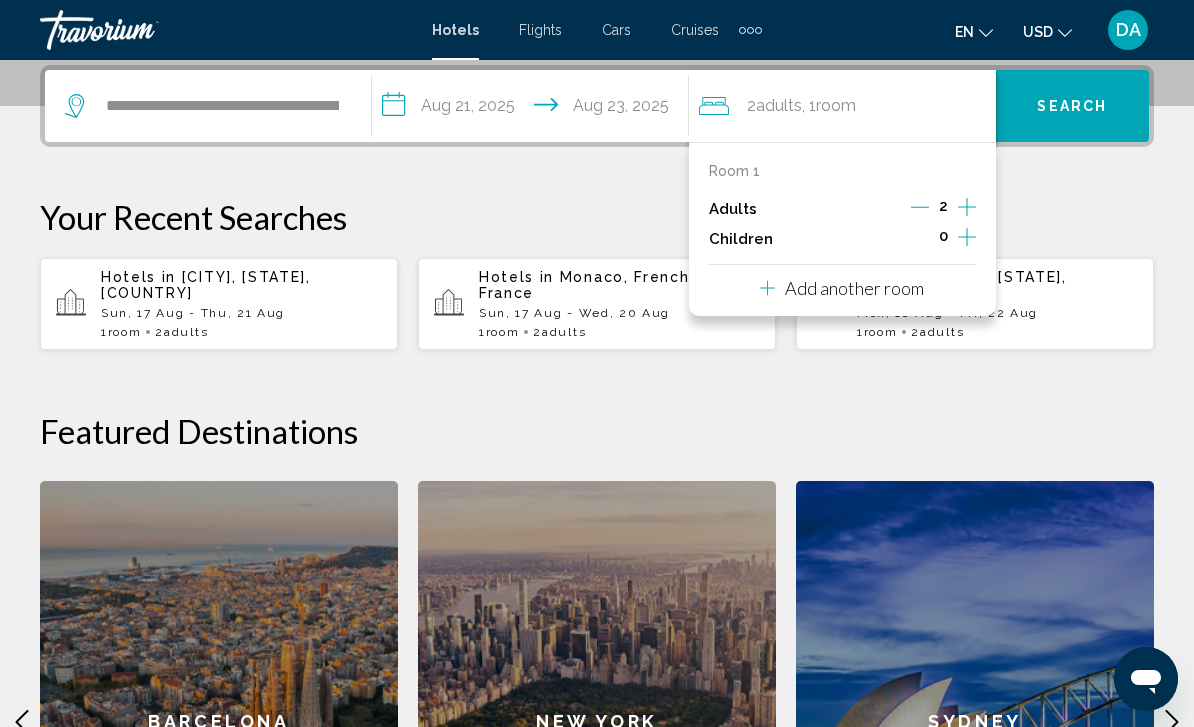 click on "Add another room" at bounding box center [854, 288] 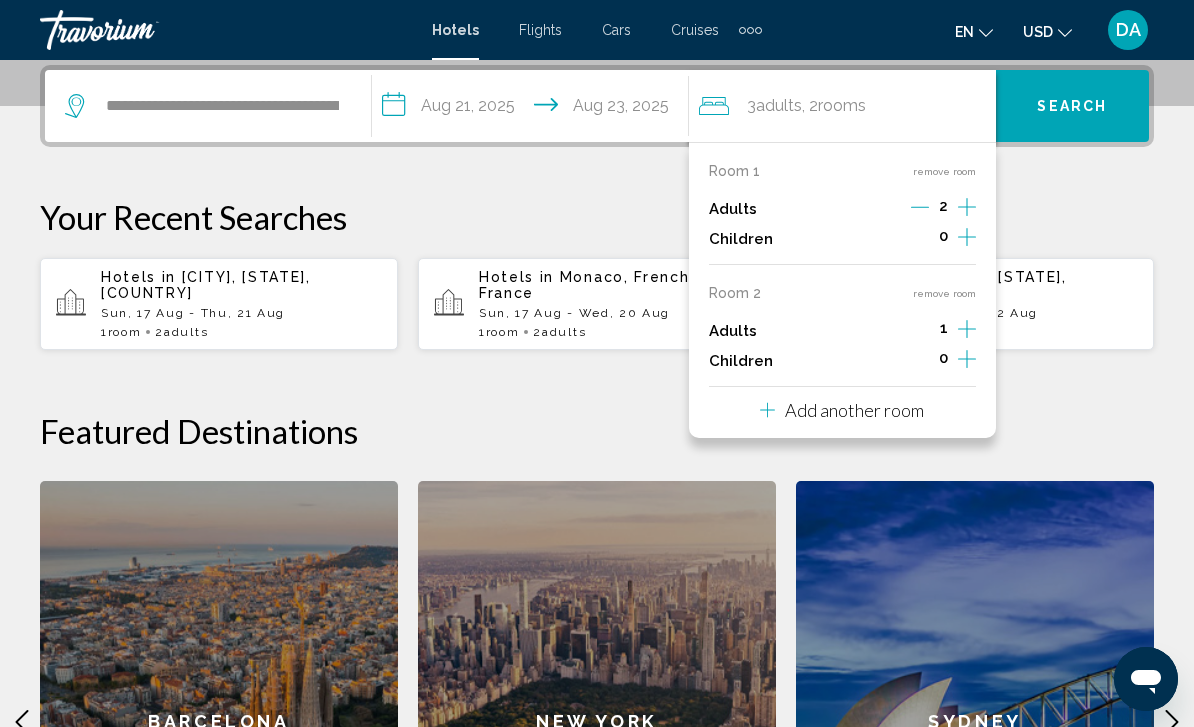 click on "Room 1  remove room  Adults
2
Children
0
Room 2  remove room  Adults
1
Children
0
Add another room" at bounding box center (842, 290) 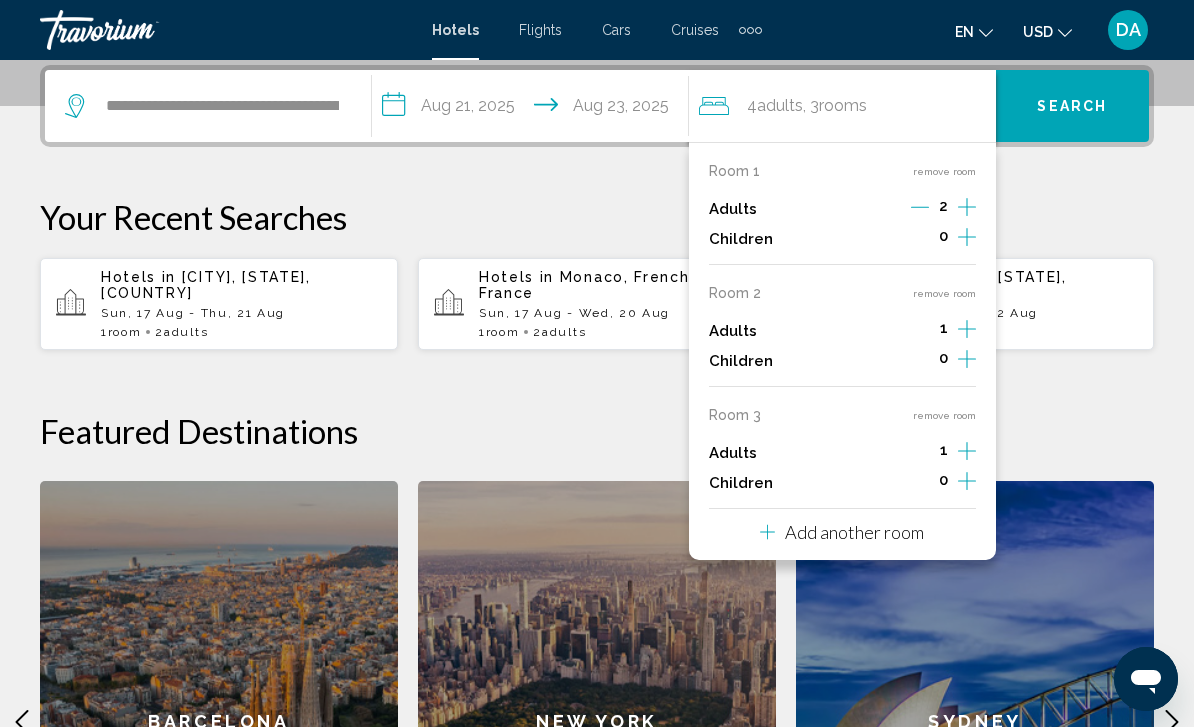 click on "Room 3  remove room" at bounding box center [842, 415] 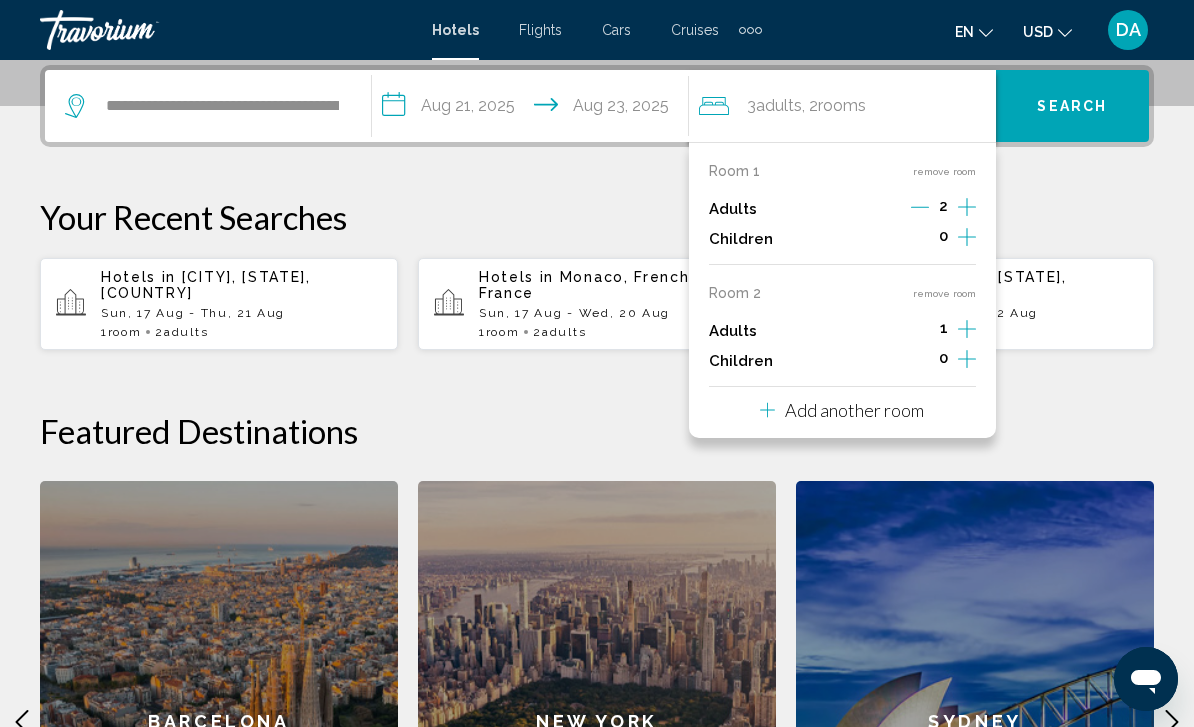 click on "remove room" at bounding box center [944, 293] 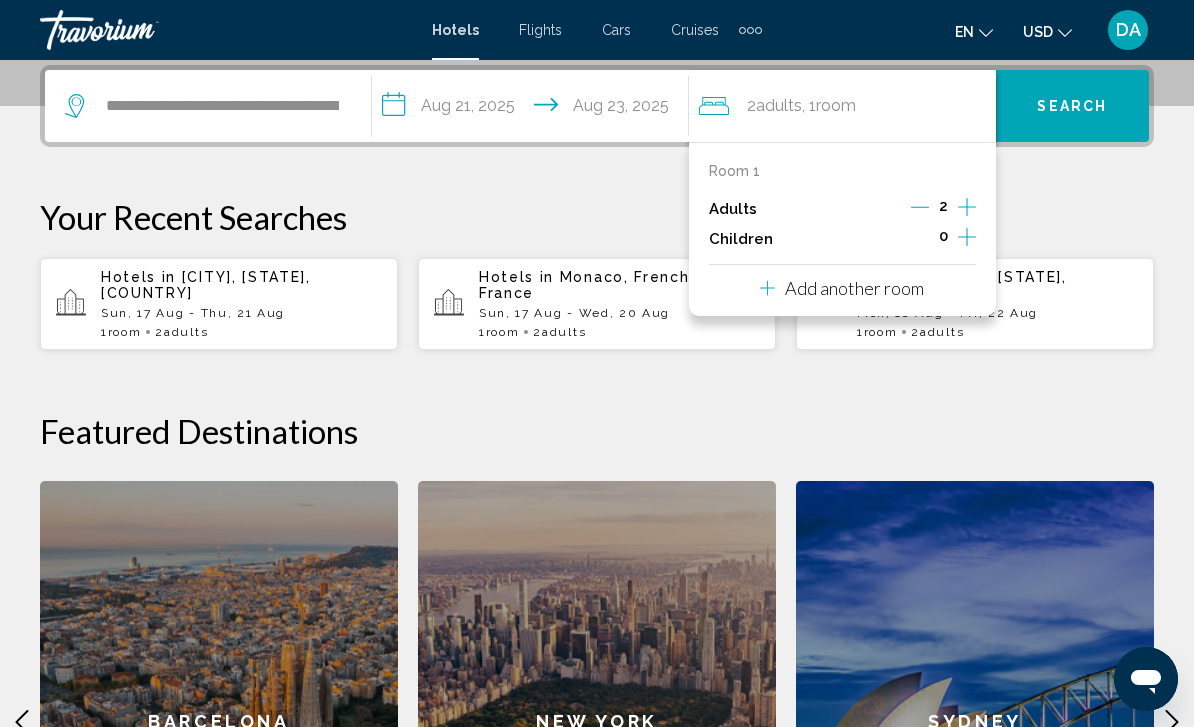 click on "Search" at bounding box center (1072, 107) 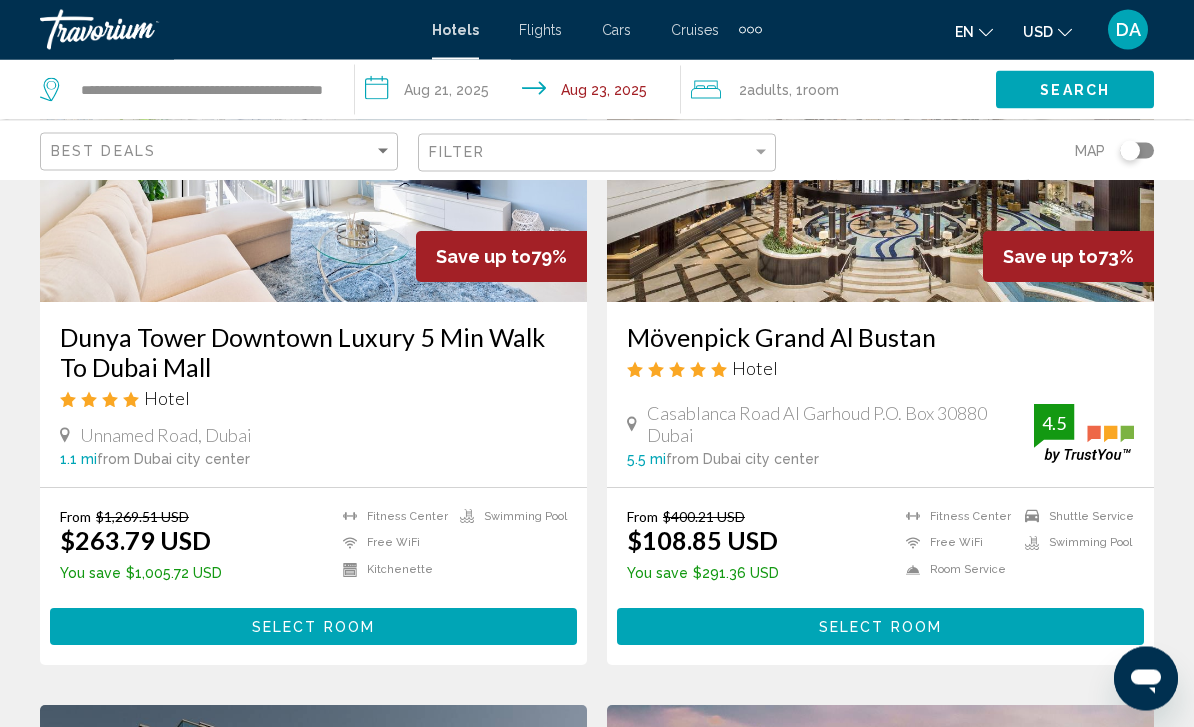 scroll, scrollTop: 266, scrollLeft: 0, axis: vertical 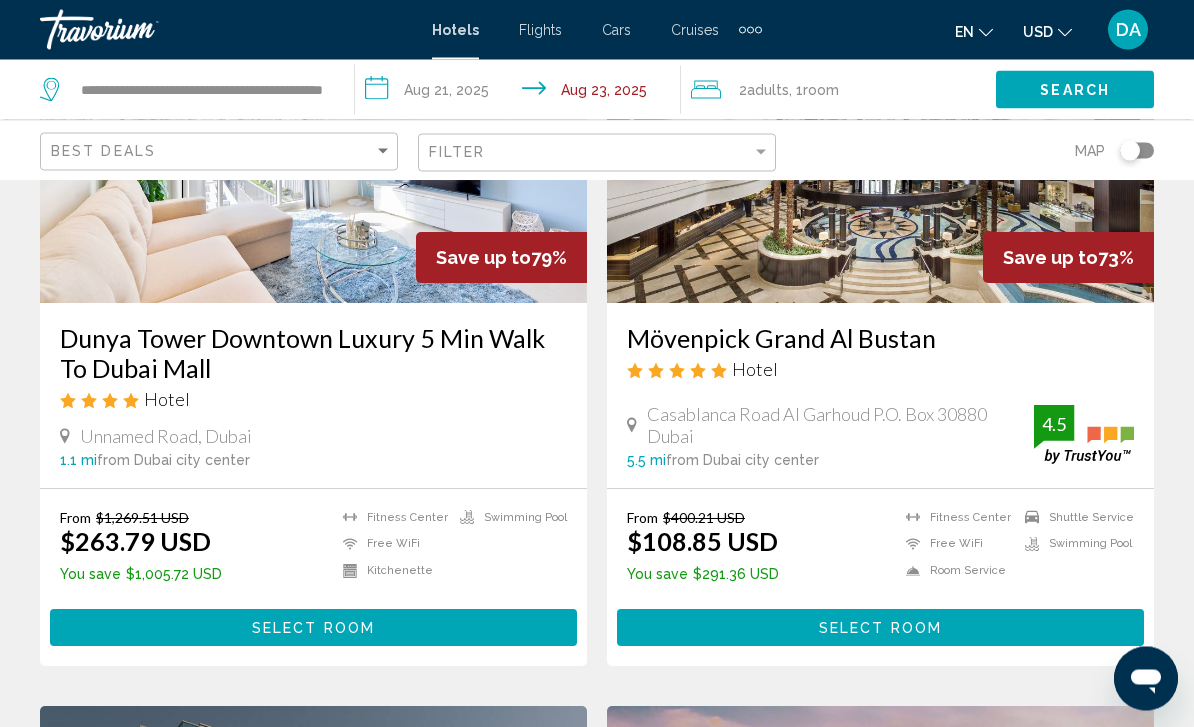 click on "Select Room" at bounding box center (313, 628) 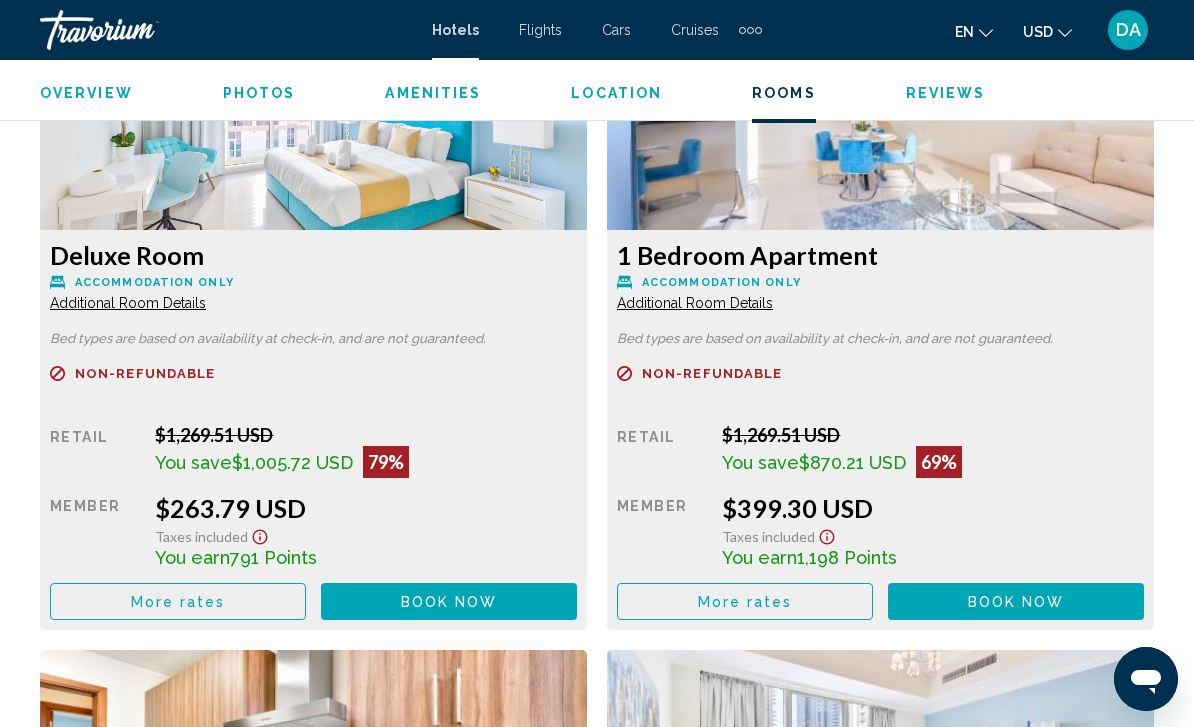scroll, scrollTop: 3199, scrollLeft: 0, axis: vertical 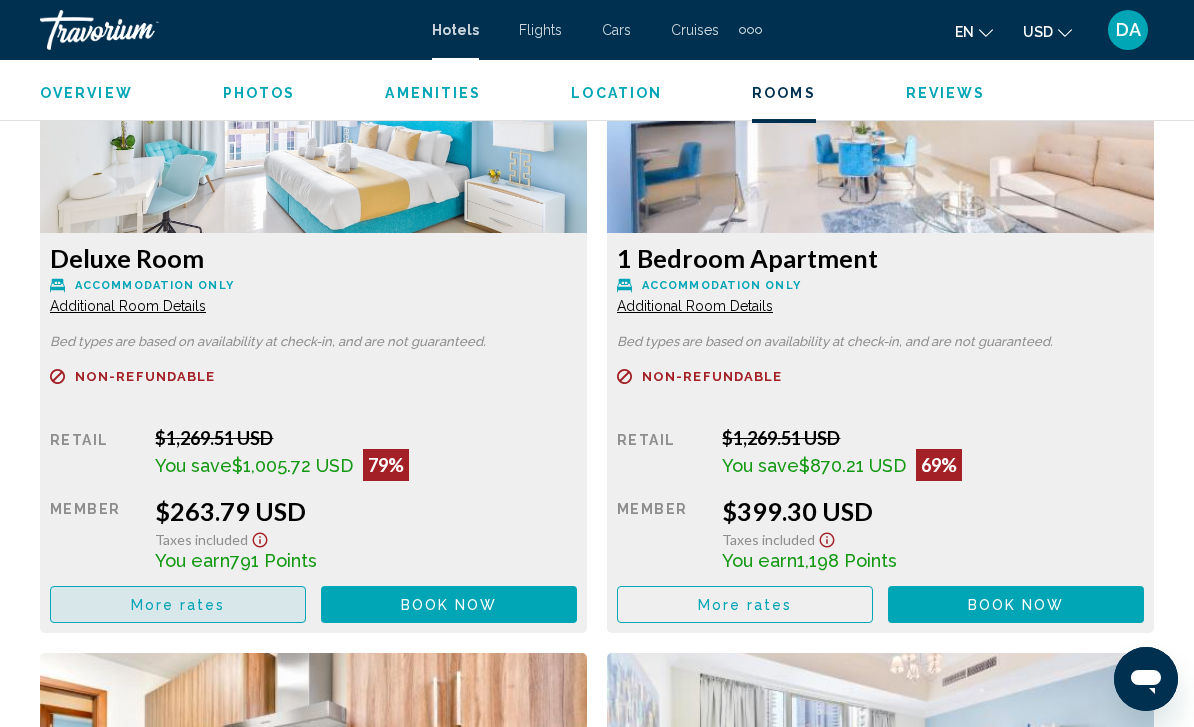 click on "More rates" at bounding box center [178, 604] 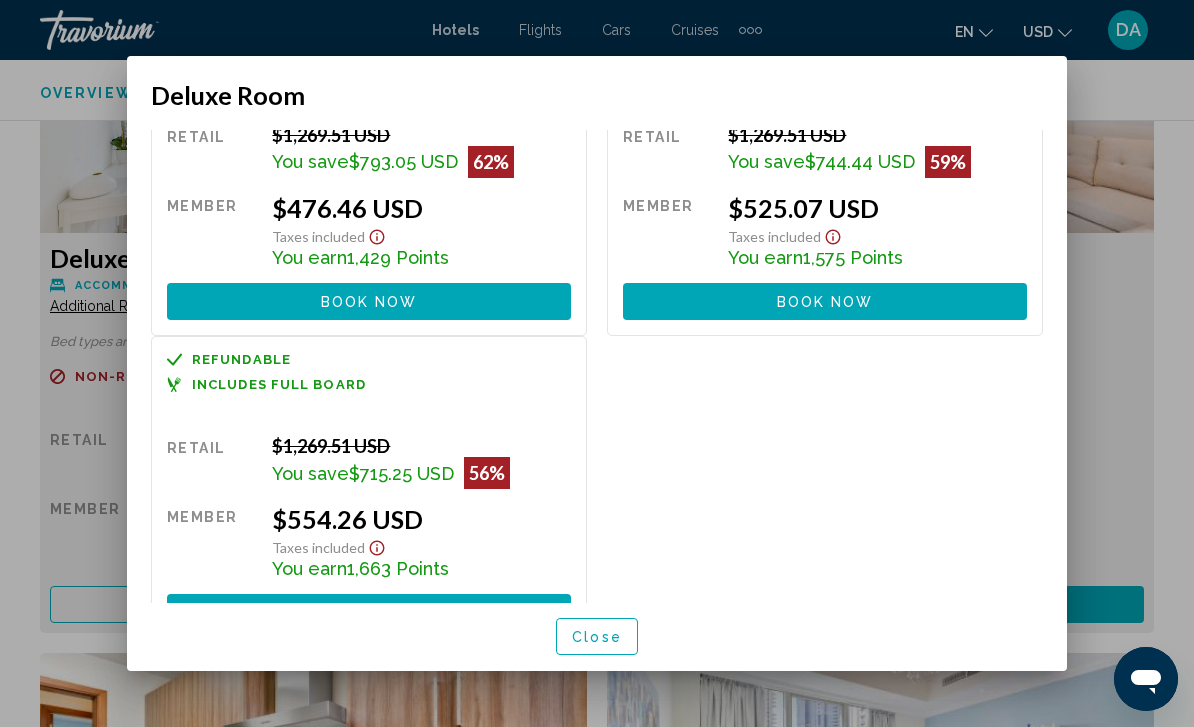 scroll, scrollTop: 787, scrollLeft: 0, axis: vertical 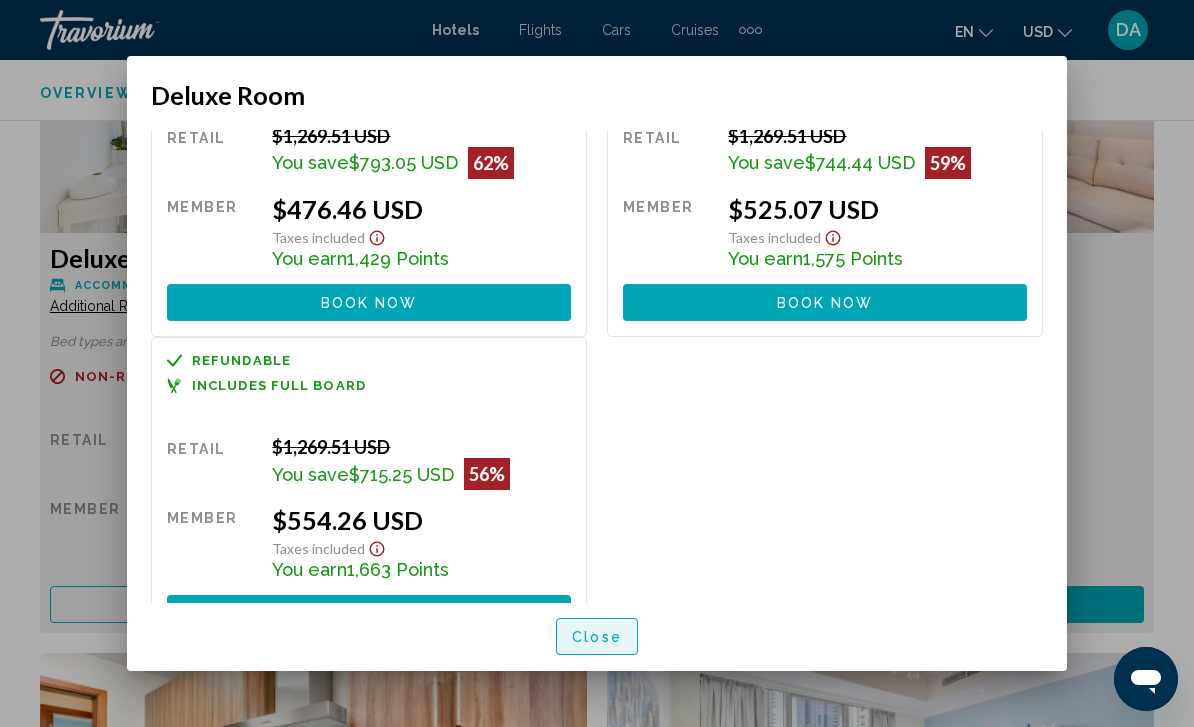 click on "Close" at bounding box center [597, 637] 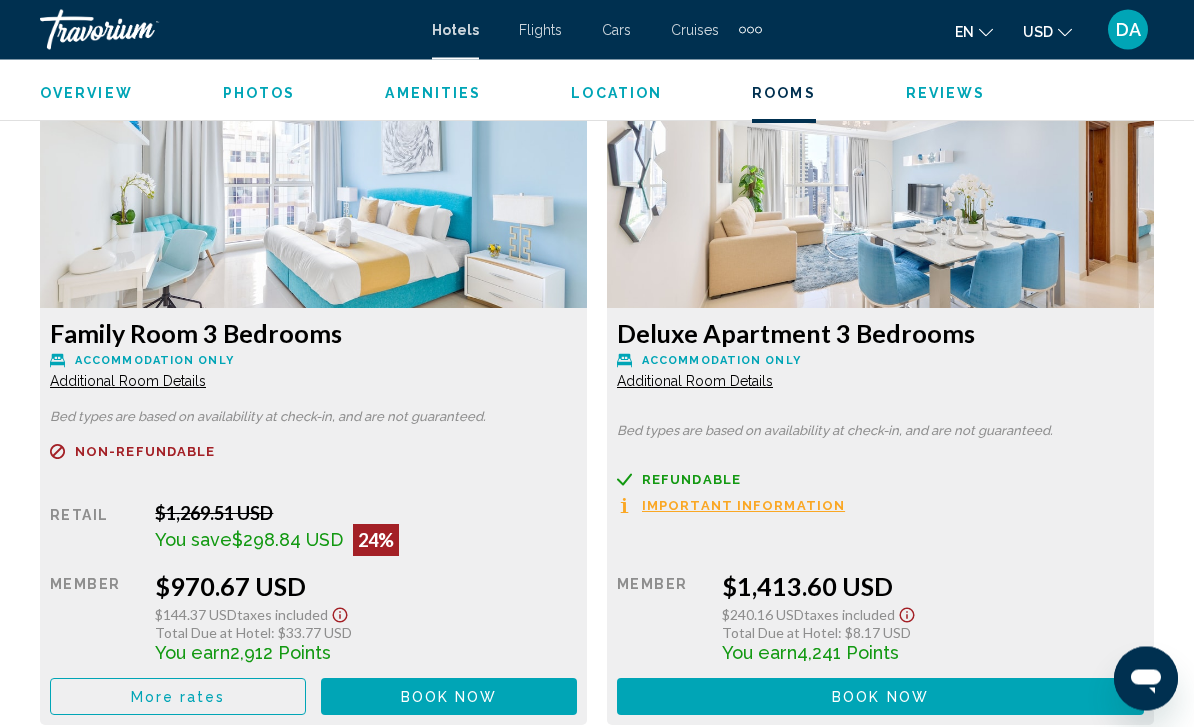 scroll, scrollTop: 4474, scrollLeft: 0, axis: vertical 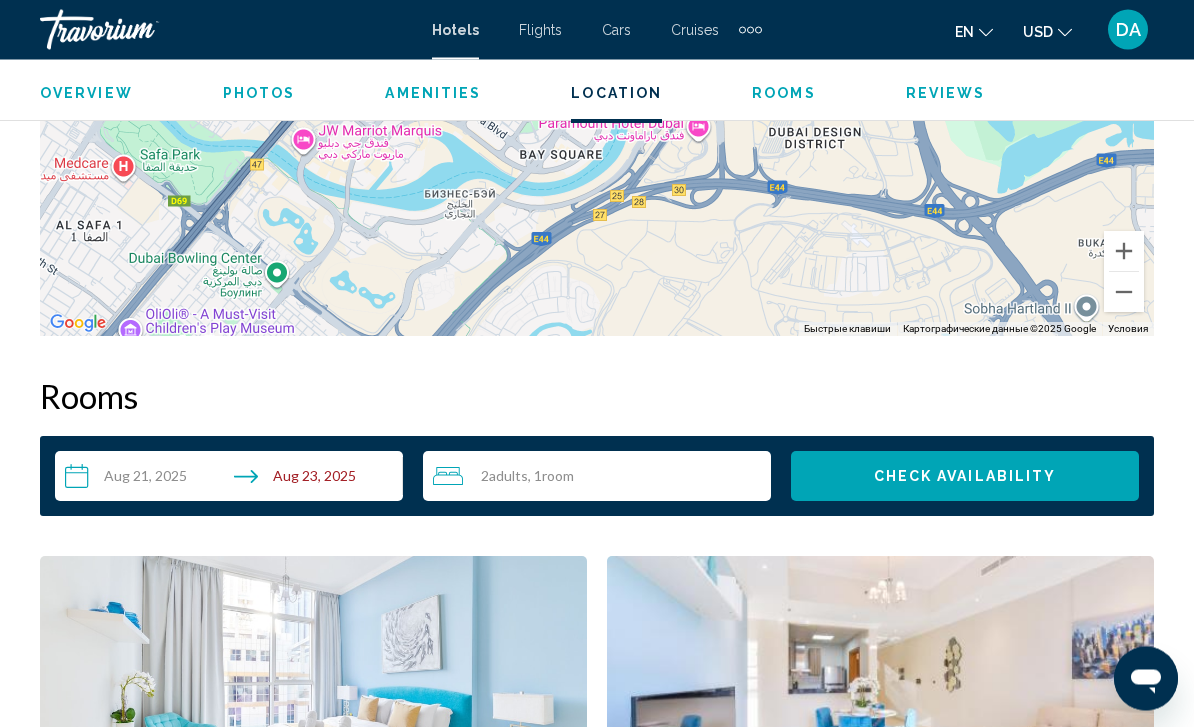 click on "2  Adult Adults , 1  Room rooms" at bounding box center (602, 477) 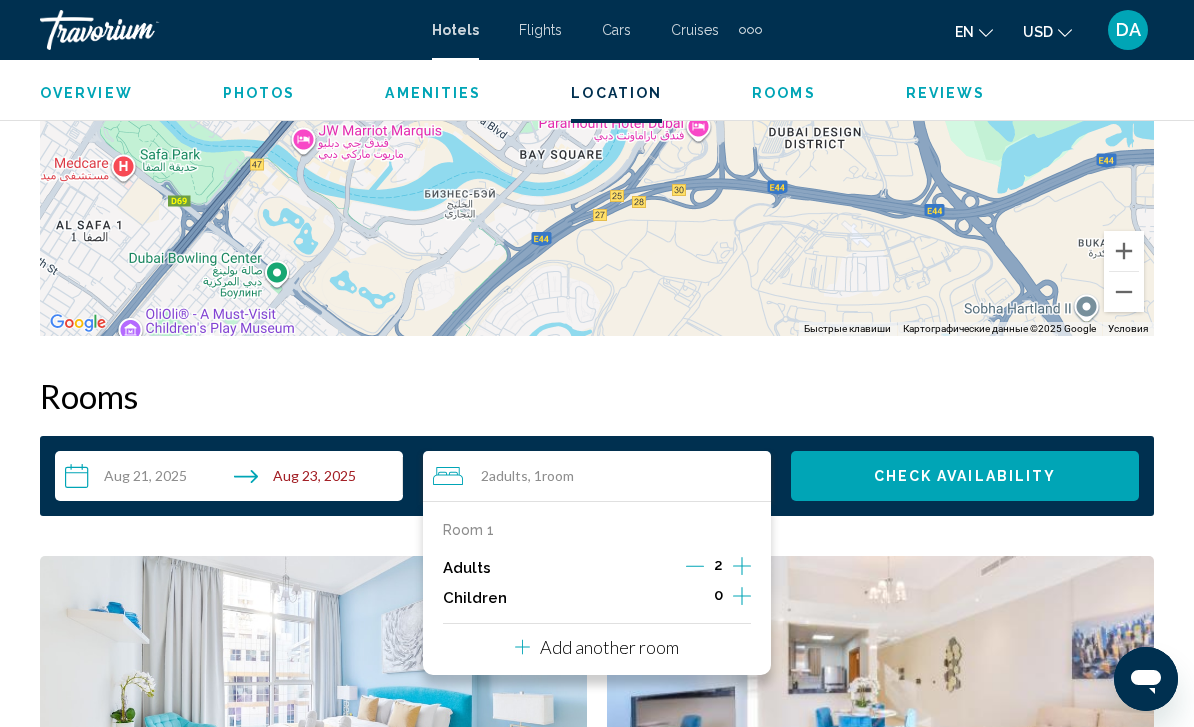 click on "**********" at bounding box center (233, 479) 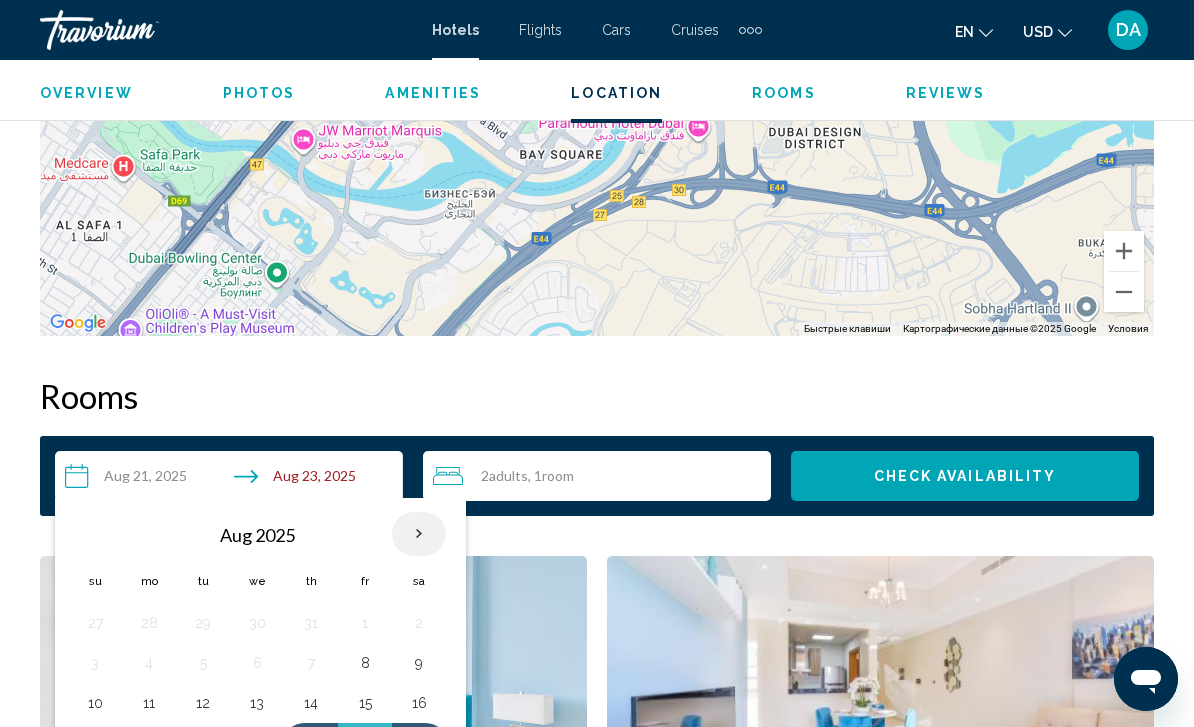 click at bounding box center (419, 534) 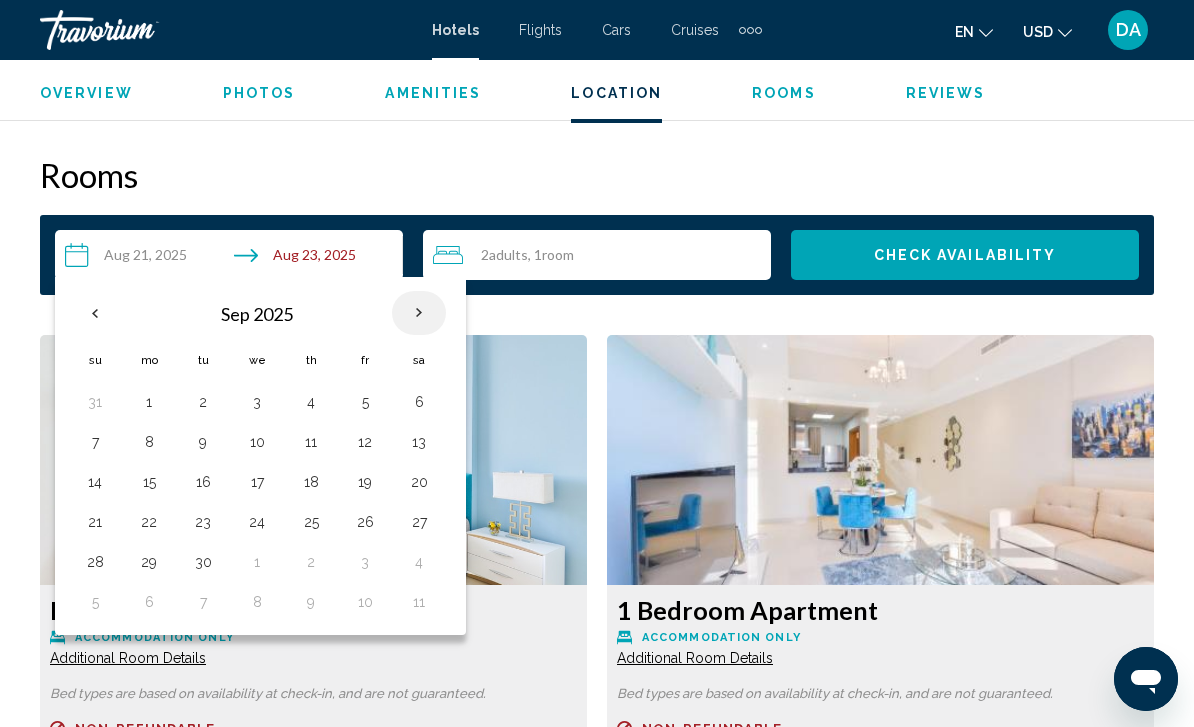 scroll, scrollTop: 2852, scrollLeft: 0, axis: vertical 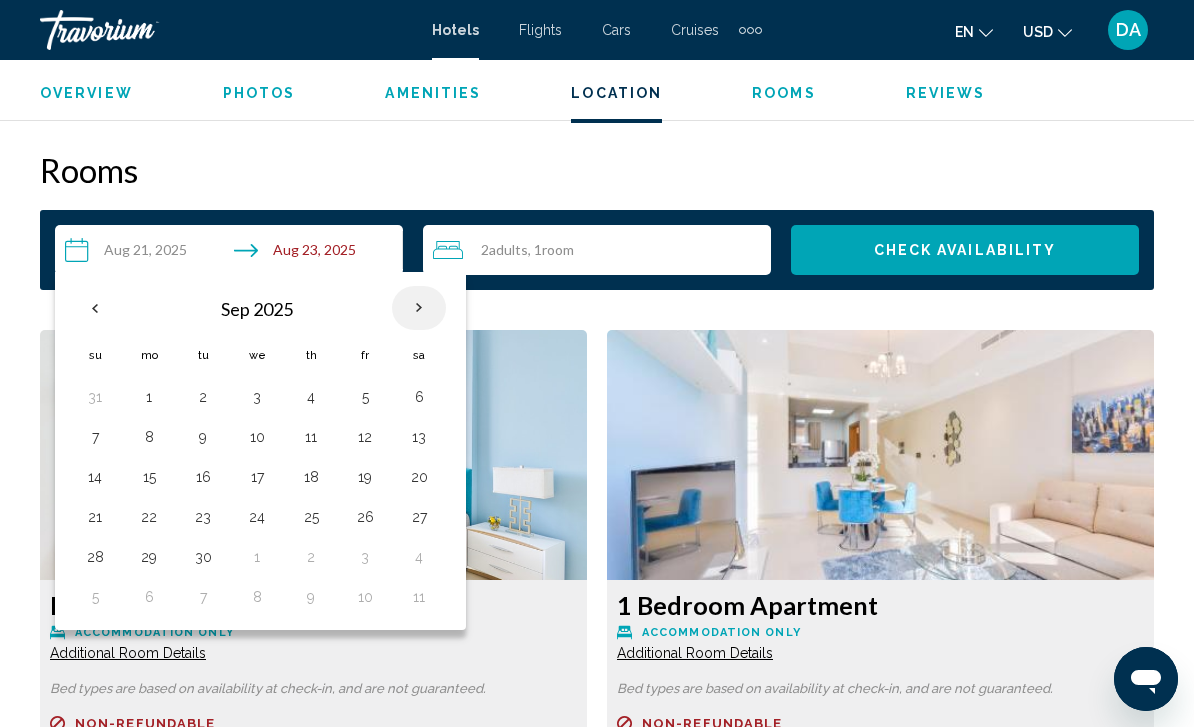 click at bounding box center [419, 308] 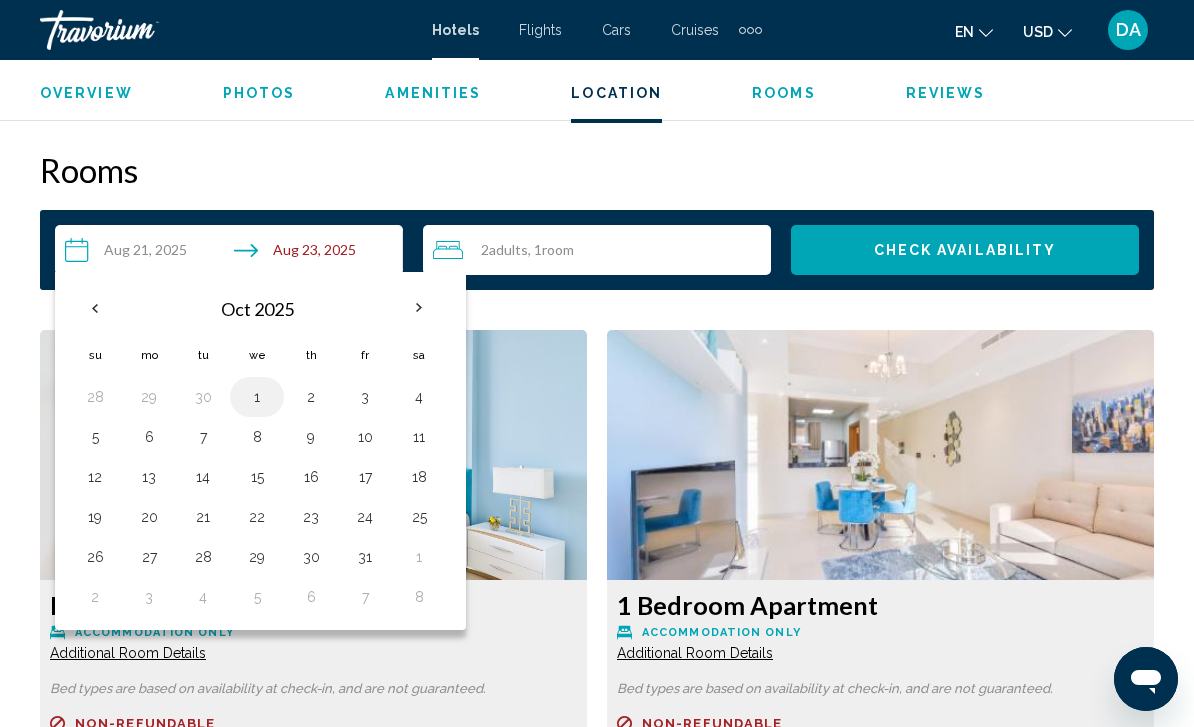 click on "1" at bounding box center [257, 397] 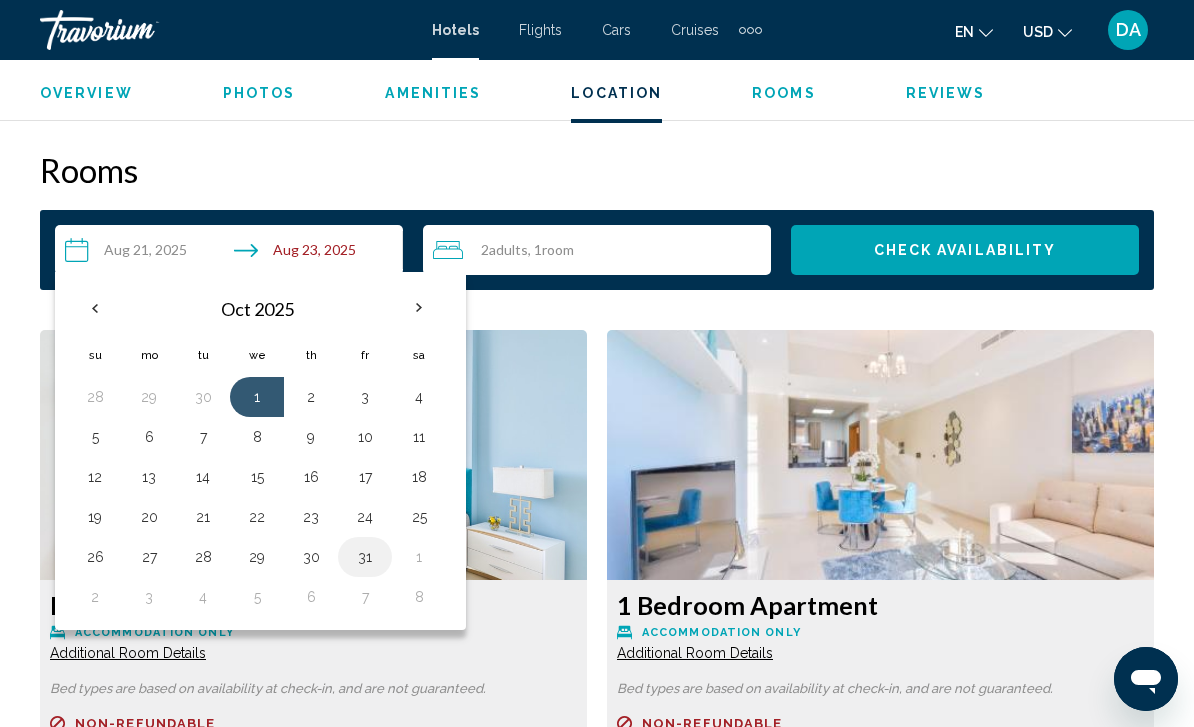 click on "31" at bounding box center (365, 557) 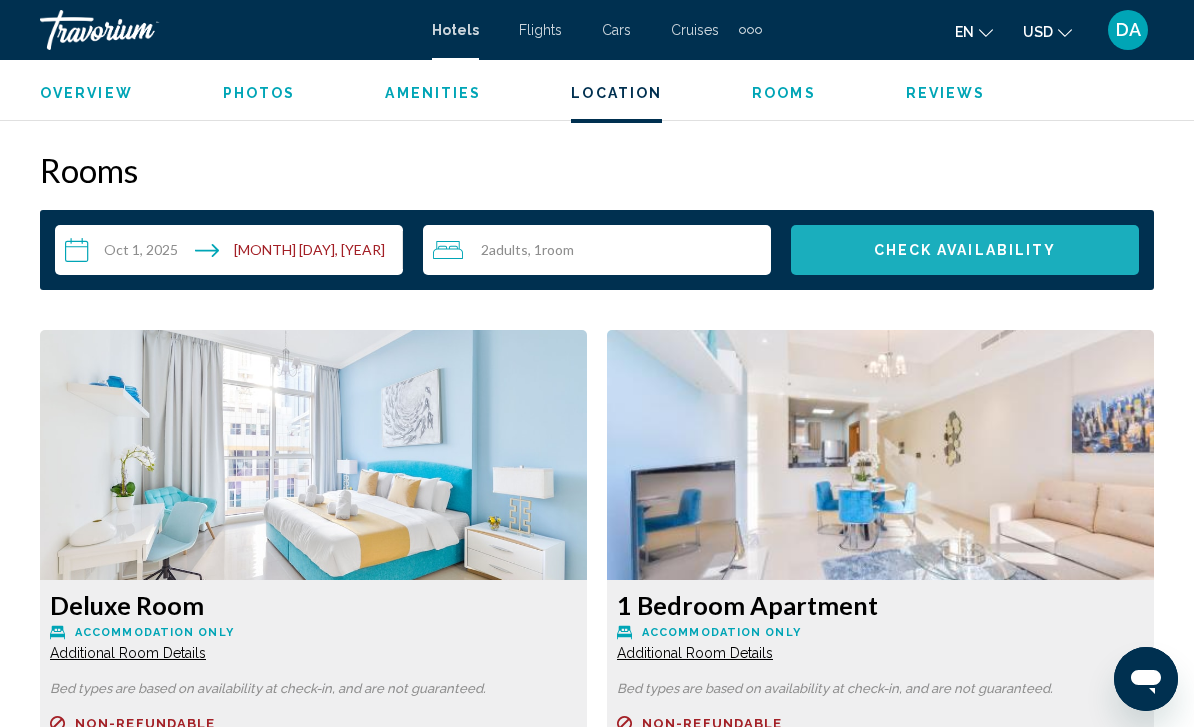 click on "Check Availability" at bounding box center [965, 251] 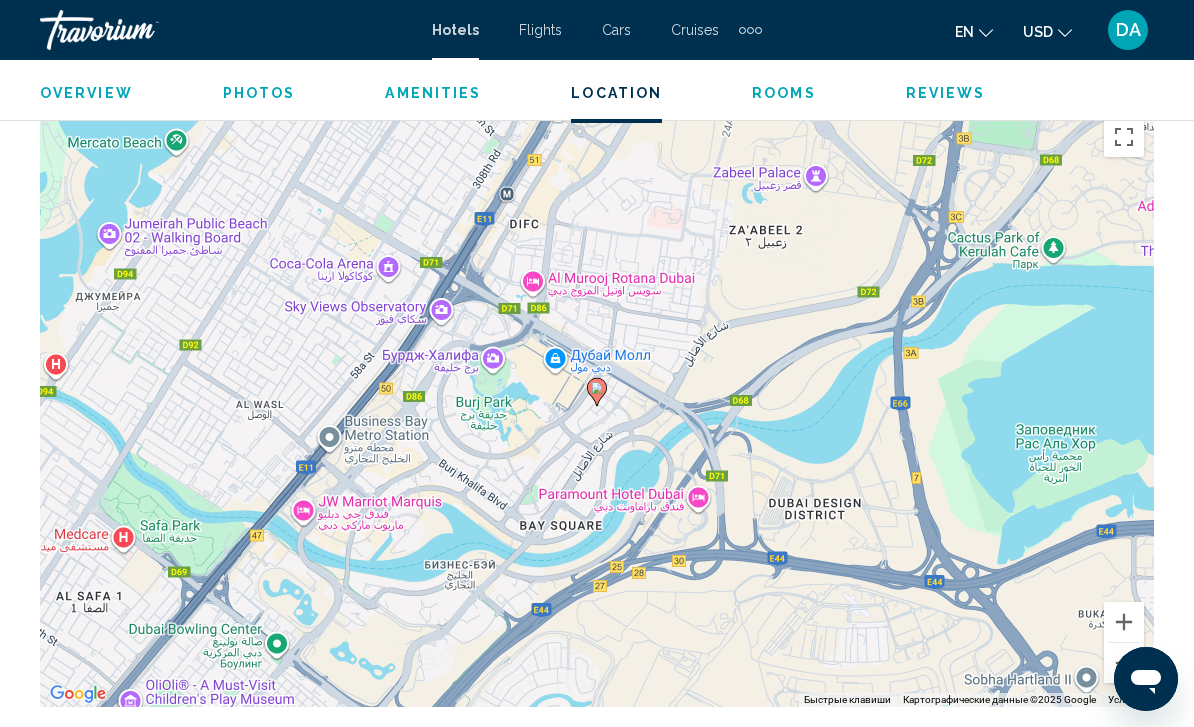scroll, scrollTop: 2220, scrollLeft: 0, axis: vertical 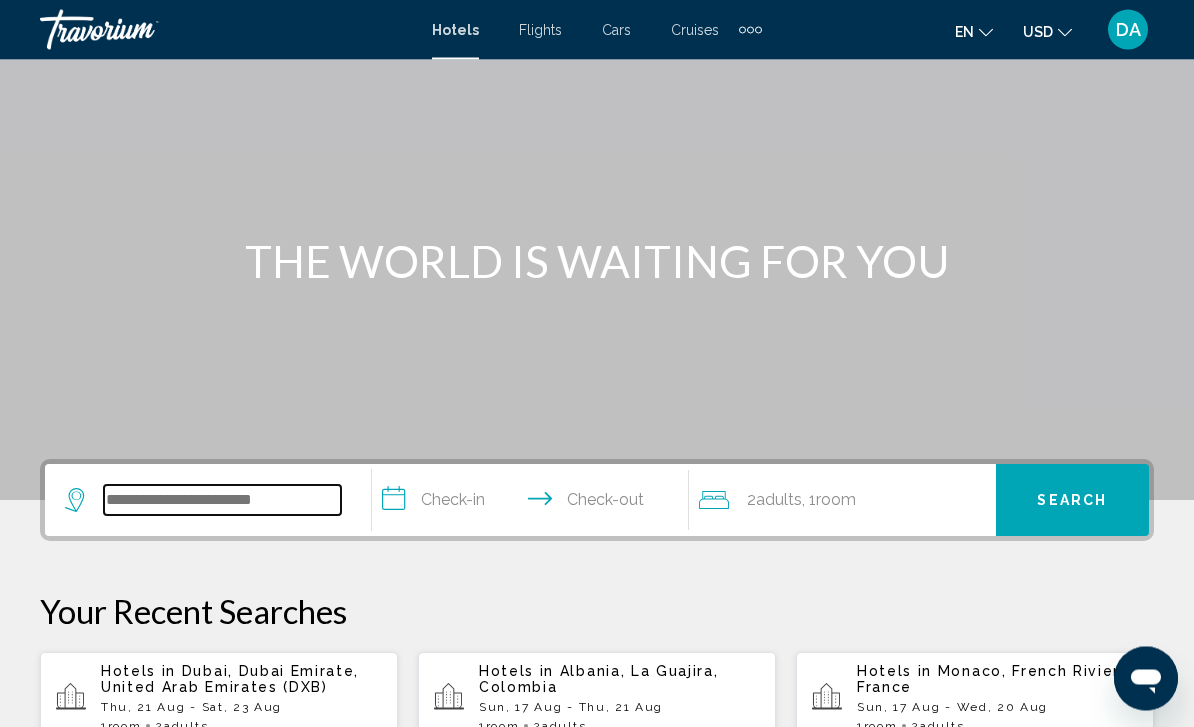 click at bounding box center (222, 501) 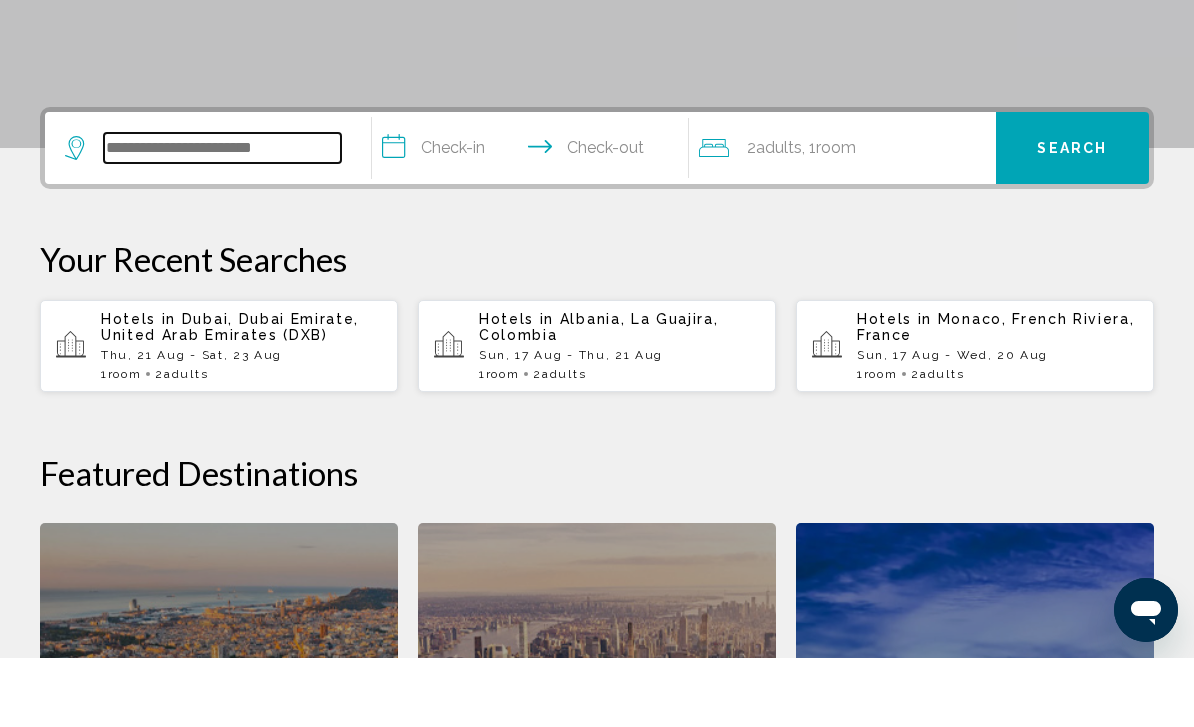 scroll, scrollTop: 425, scrollLeft: 0, axis: vertical 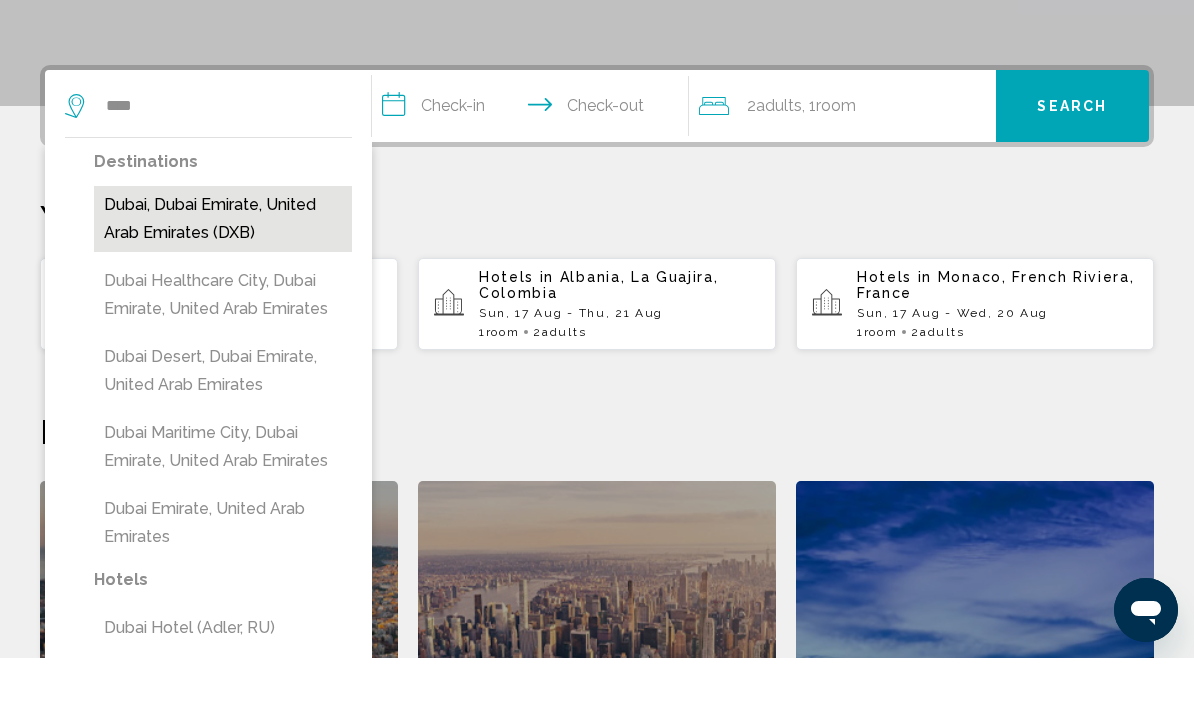 click on "Dubai, Dubai Emirate, United Arab Emirates (DXB)" at bounding box center [223, 288] 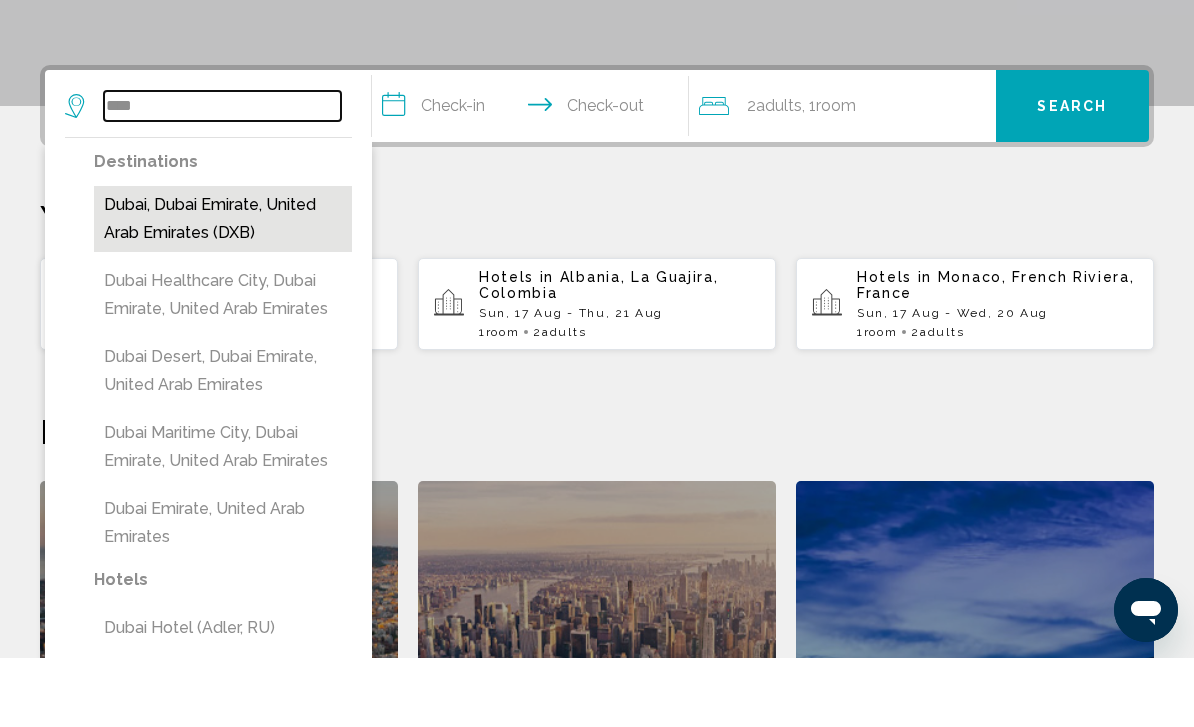 type on "**********" 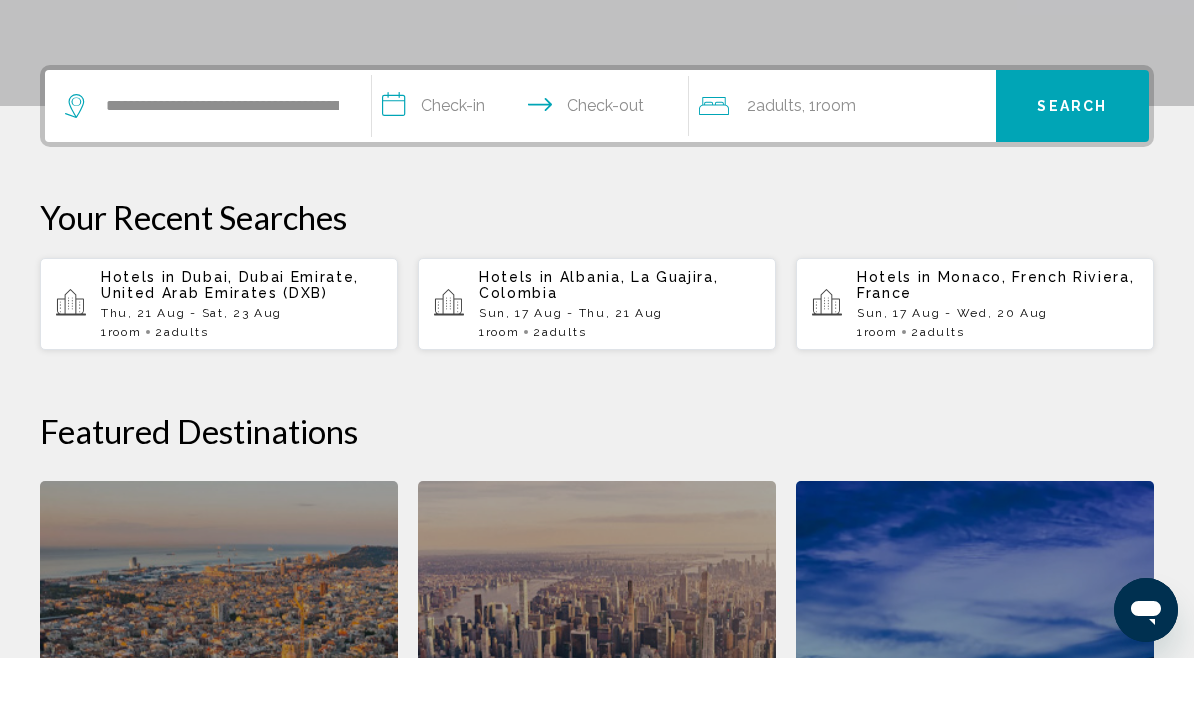click on "**********" at bounding box center [534, 178] 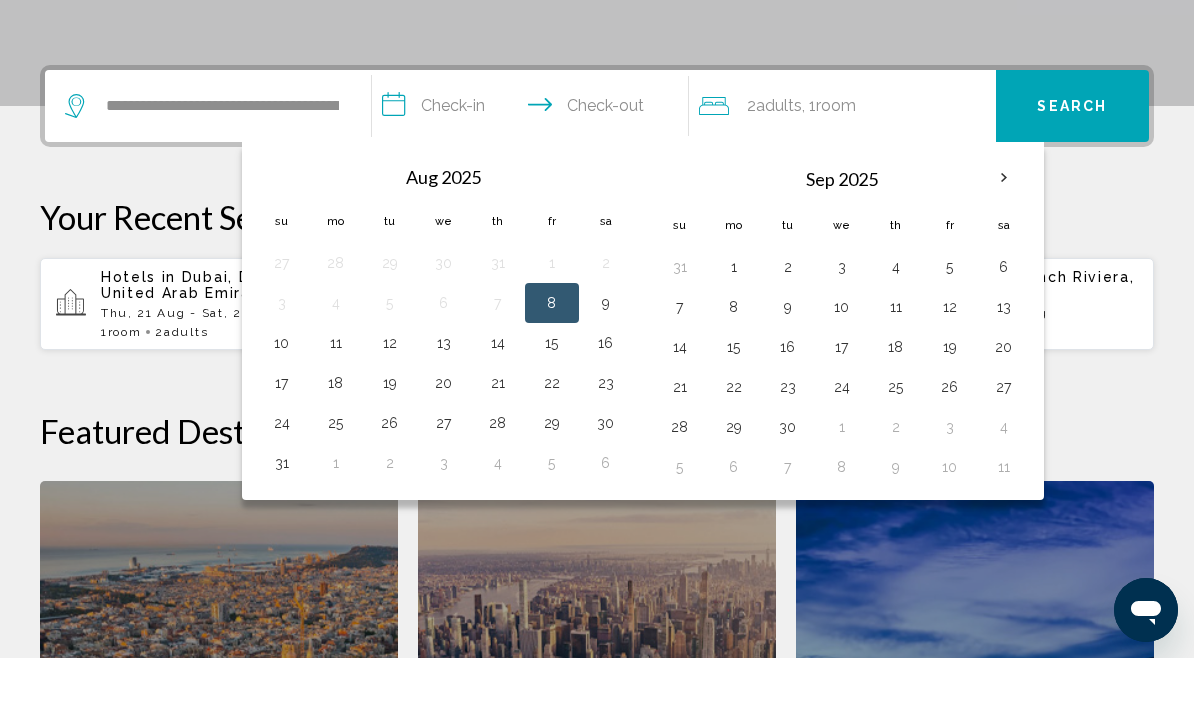 scroll, scrollTop: 494, scrollLeft: 0, axis: vertical 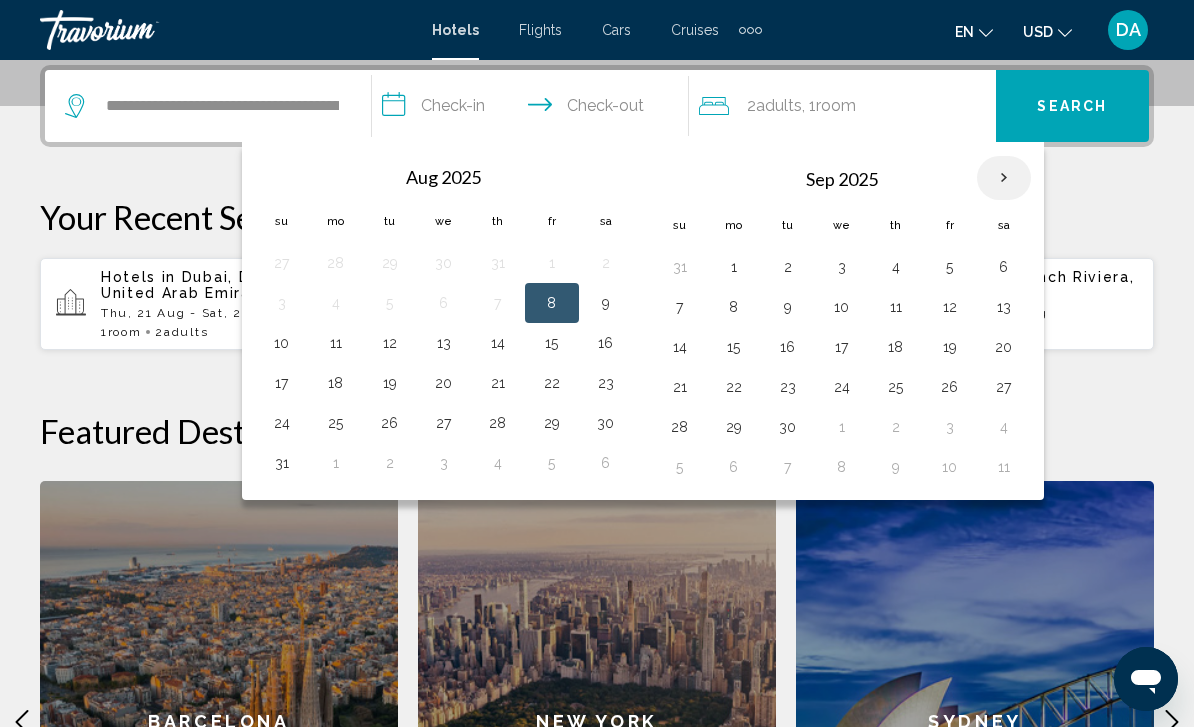 click at bounding box center [1004, 178] 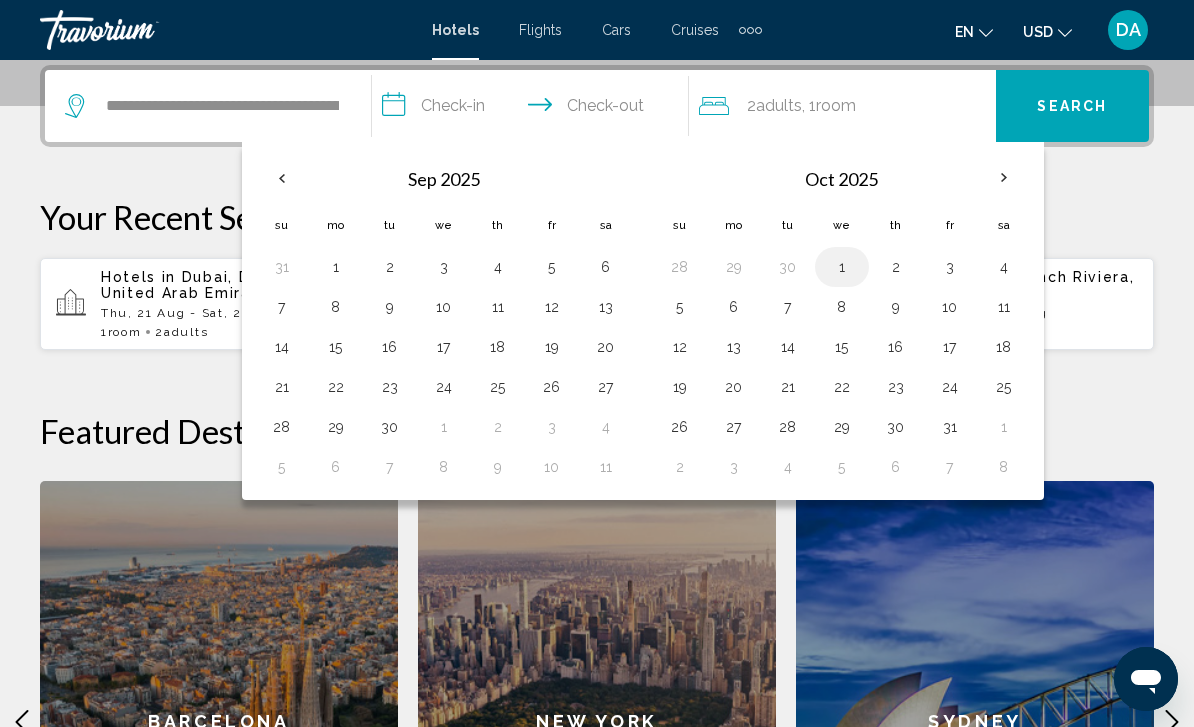click on "1" at bounding box center (842, 267) 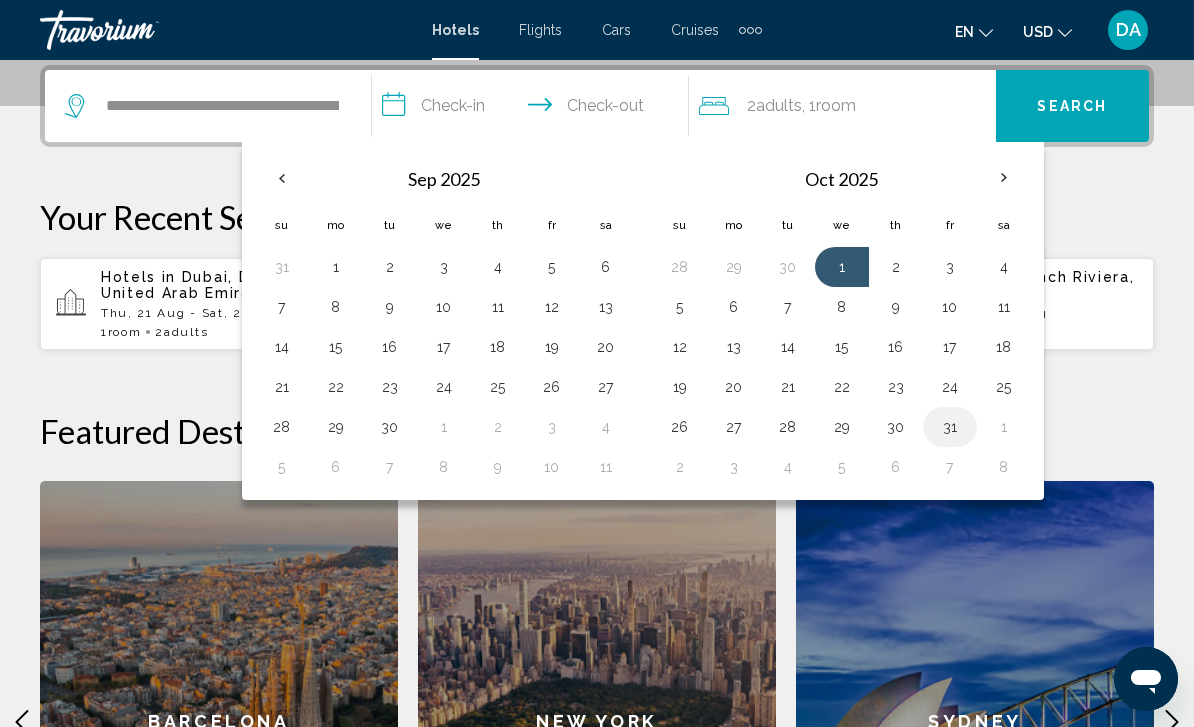 click on "31" at bounding box center [950, 427] 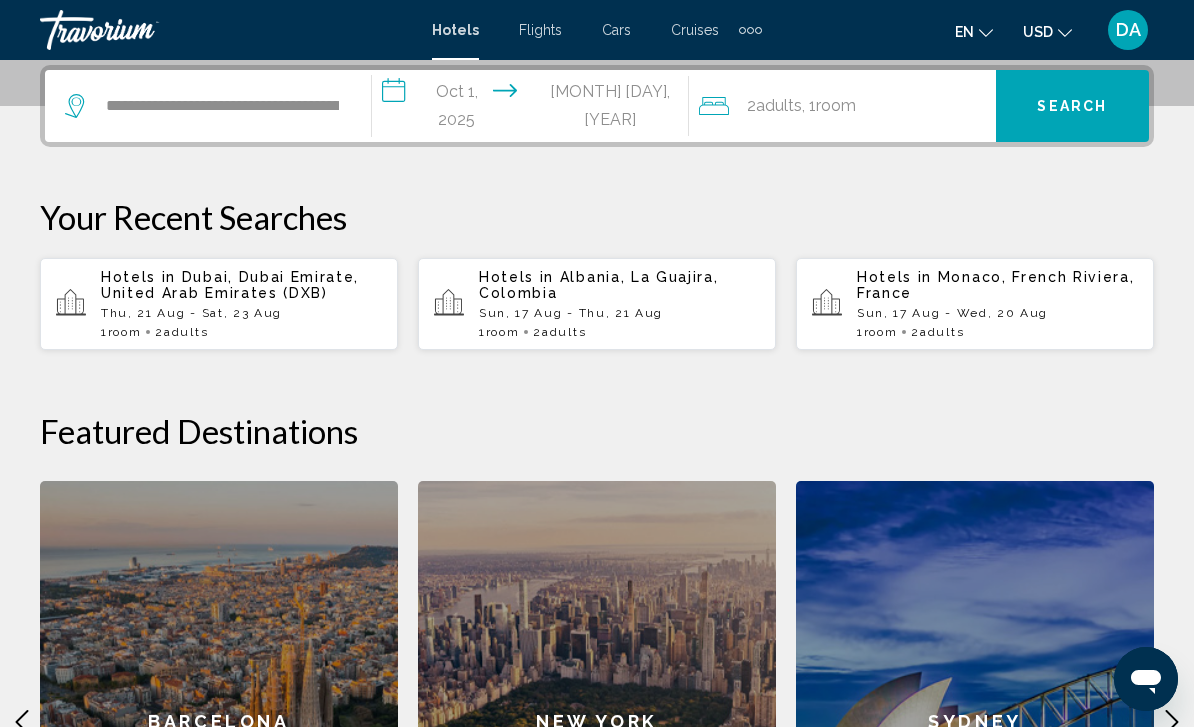click on "Search" at bounding box center [1072, 106] 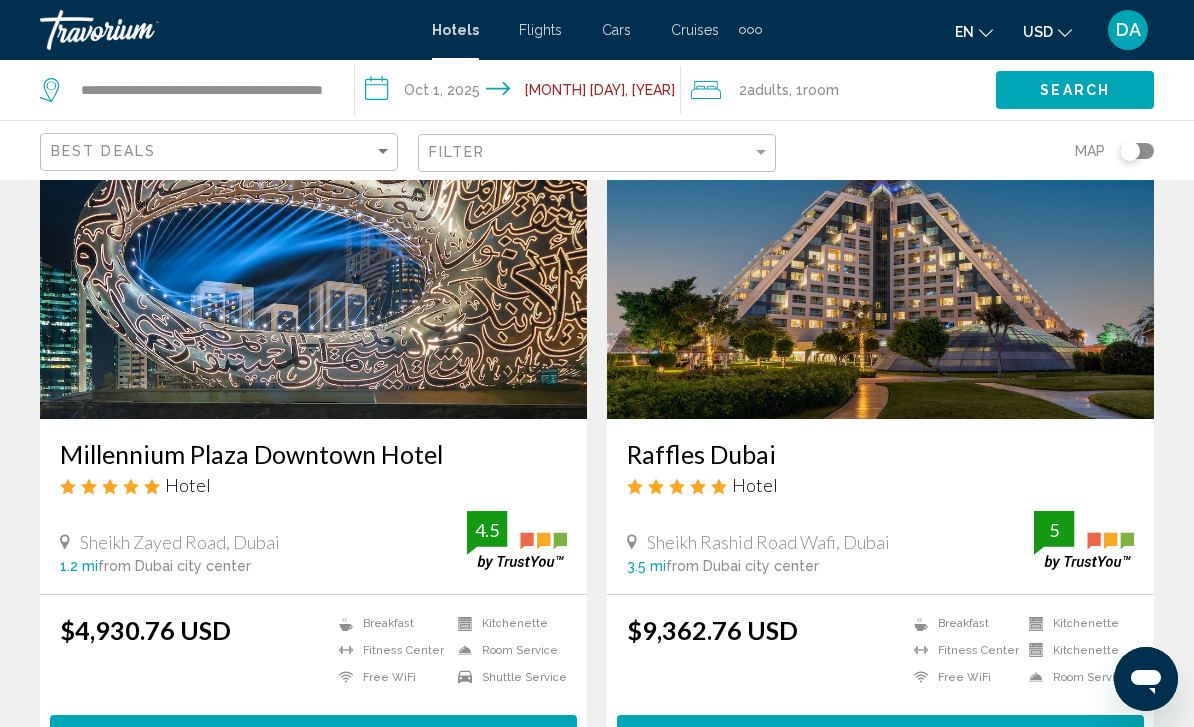 scroll, scrollTop: 0, scrollLeft: 0, axis: both 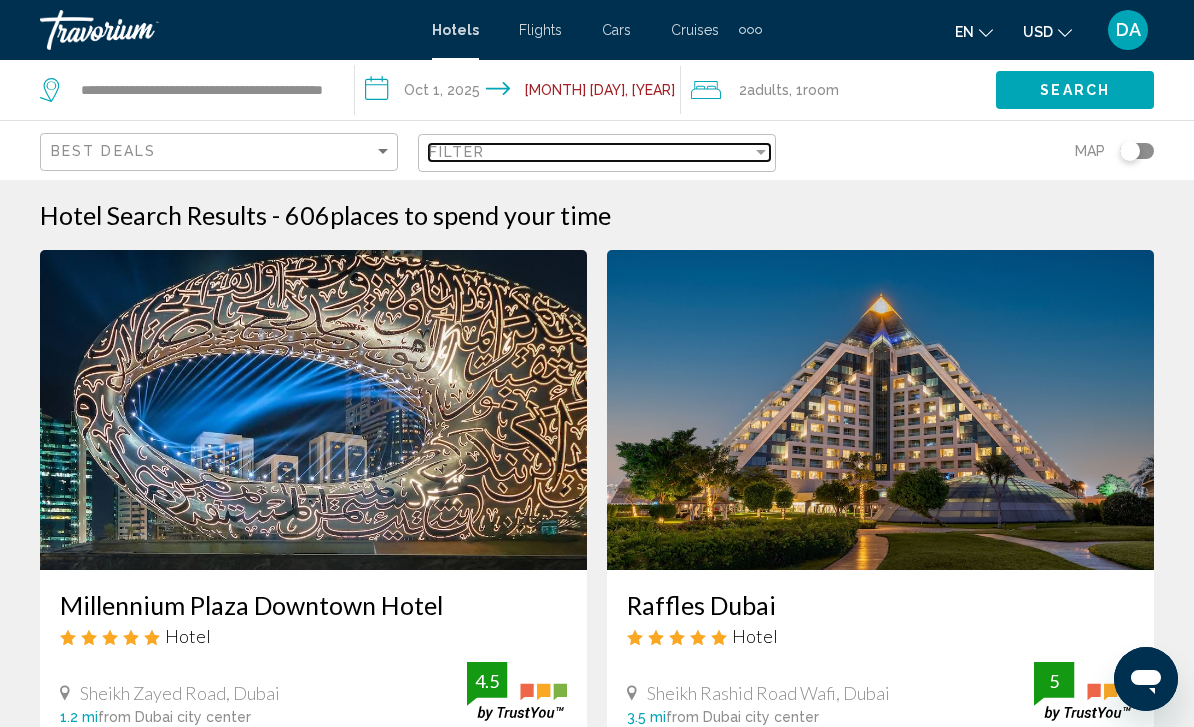 click on "Filter" at bounding box center [590, 152] 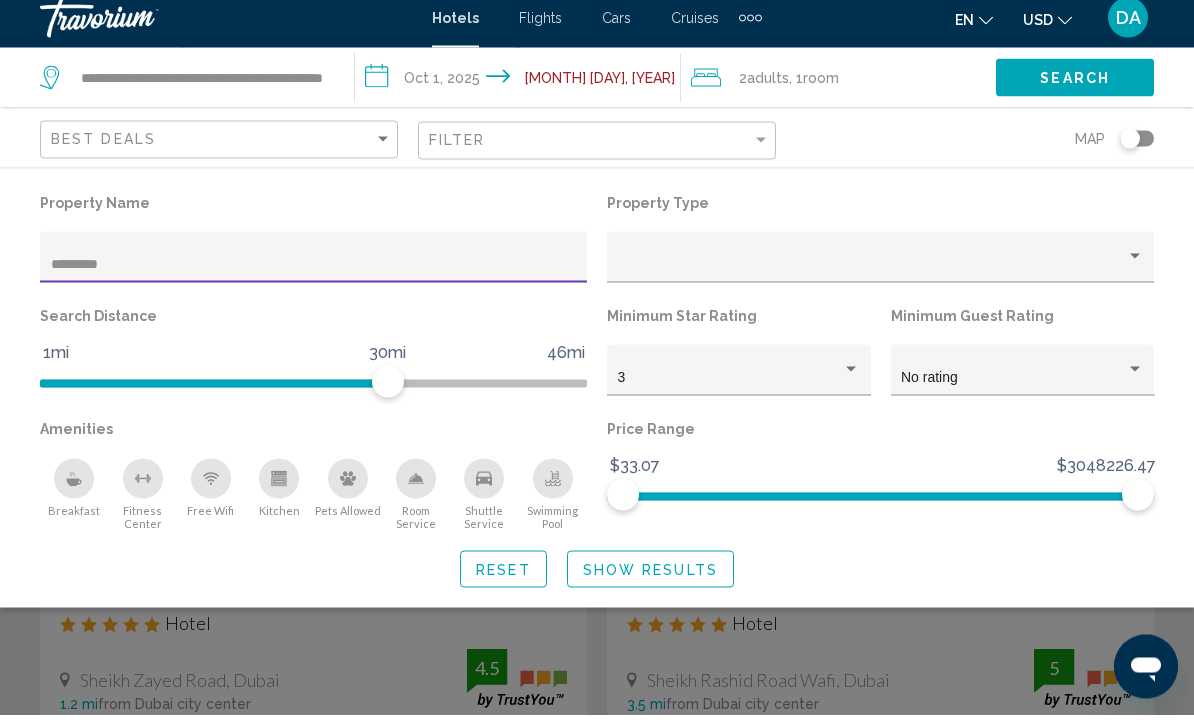 type on "**********" 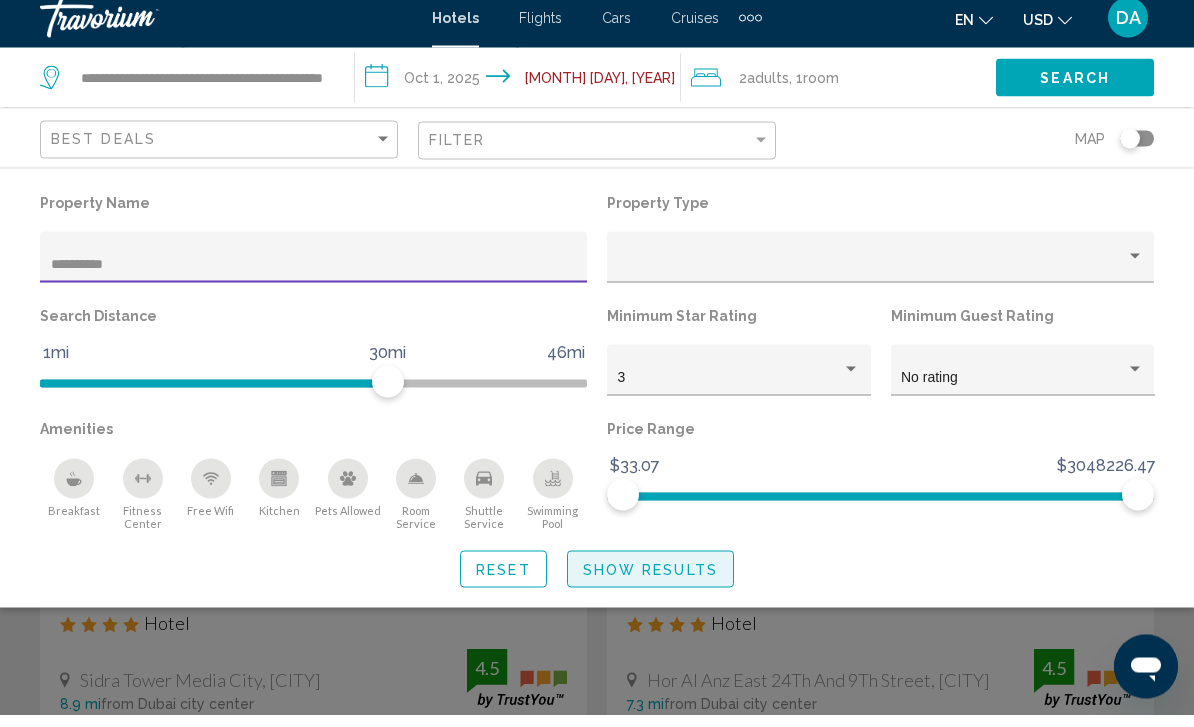 click on "Show Results" 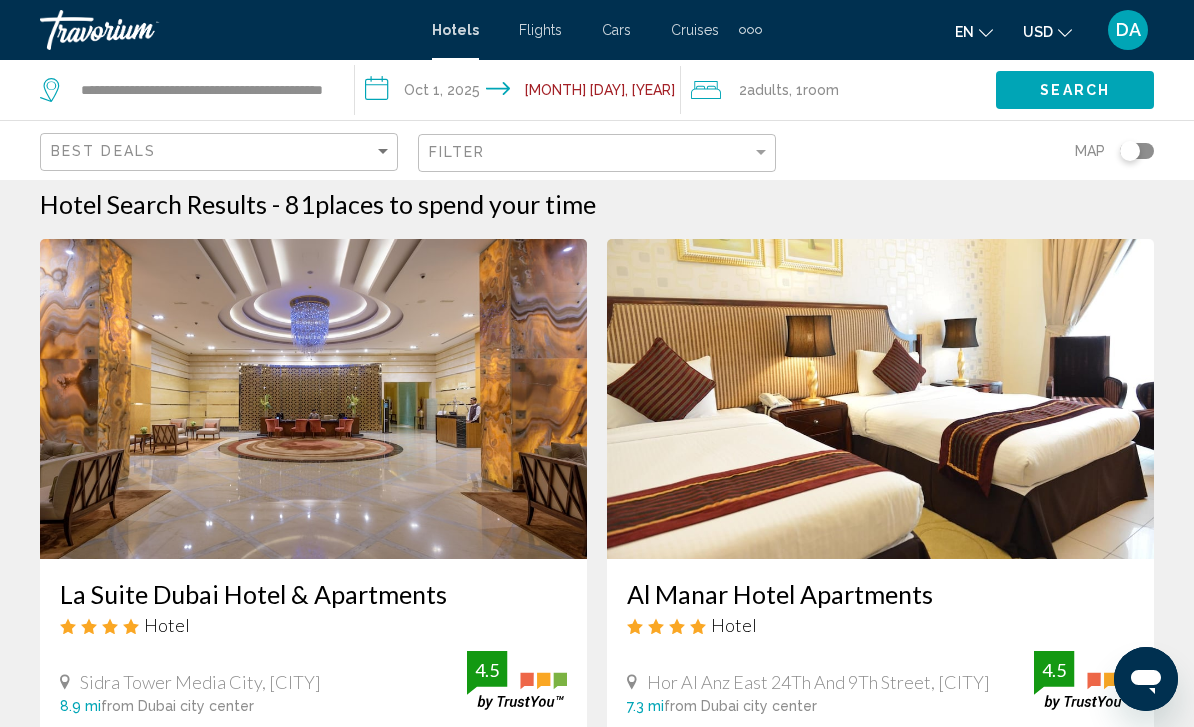 scroll, scrollTop: 0, scrollLeft: 0, axis: both 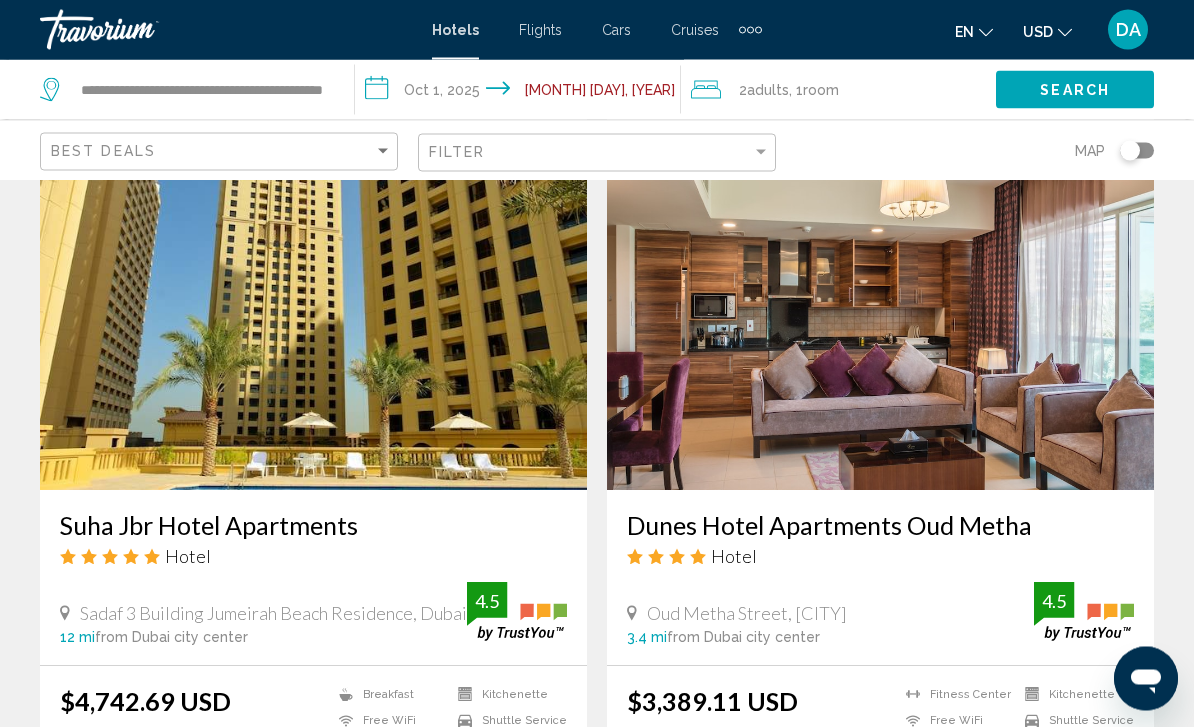 click at bounding box center (313, 331) 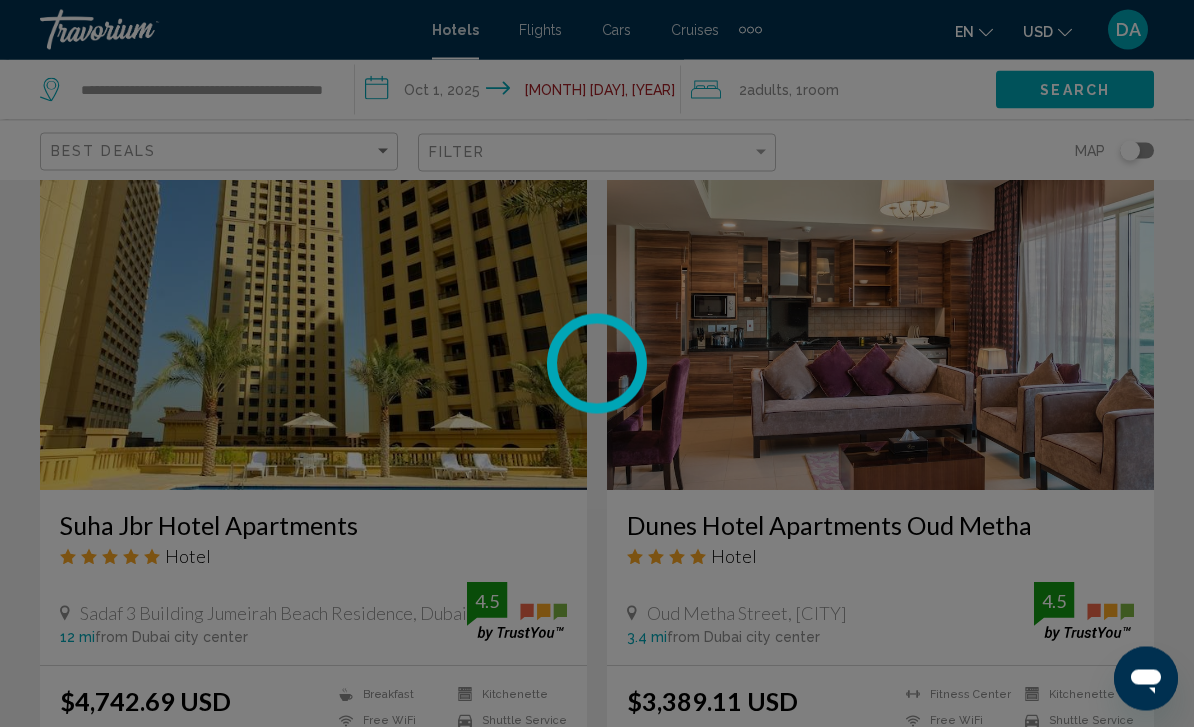 scroll, scrollTop: 1538, scrollLeft: 0, axis: vertical 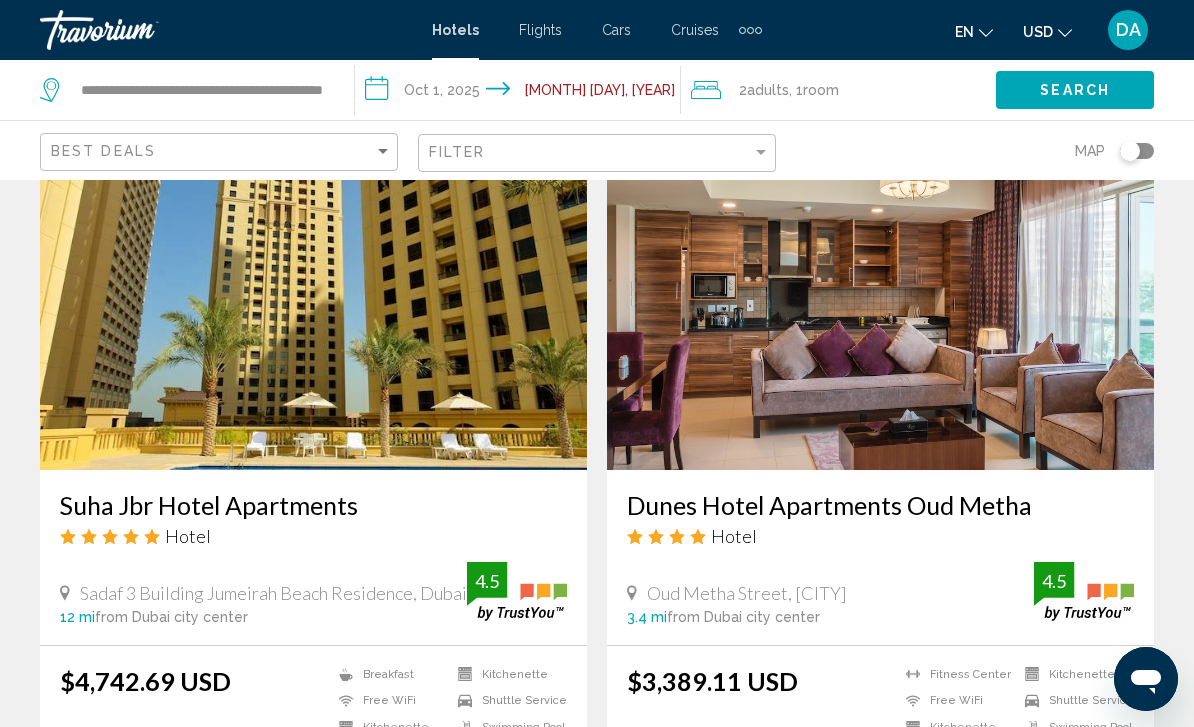 click at bounding box center (880, 310) 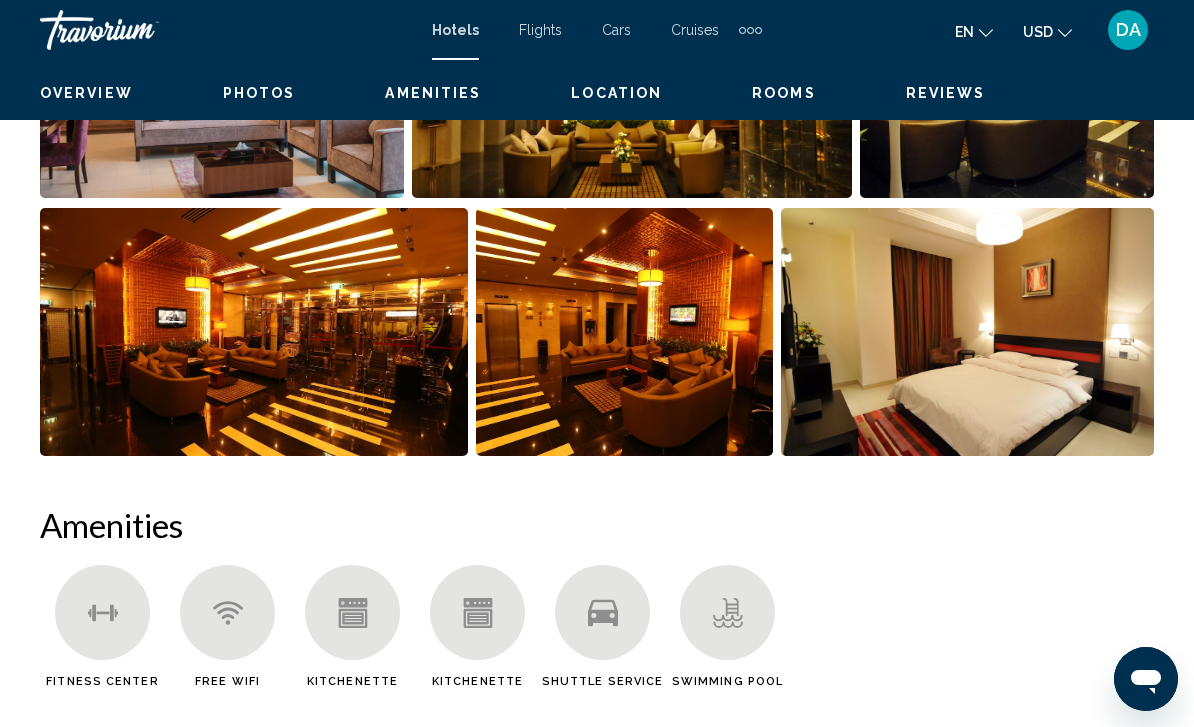 scroll, scrollTop: 0, scrollLeft: 0, axis: both 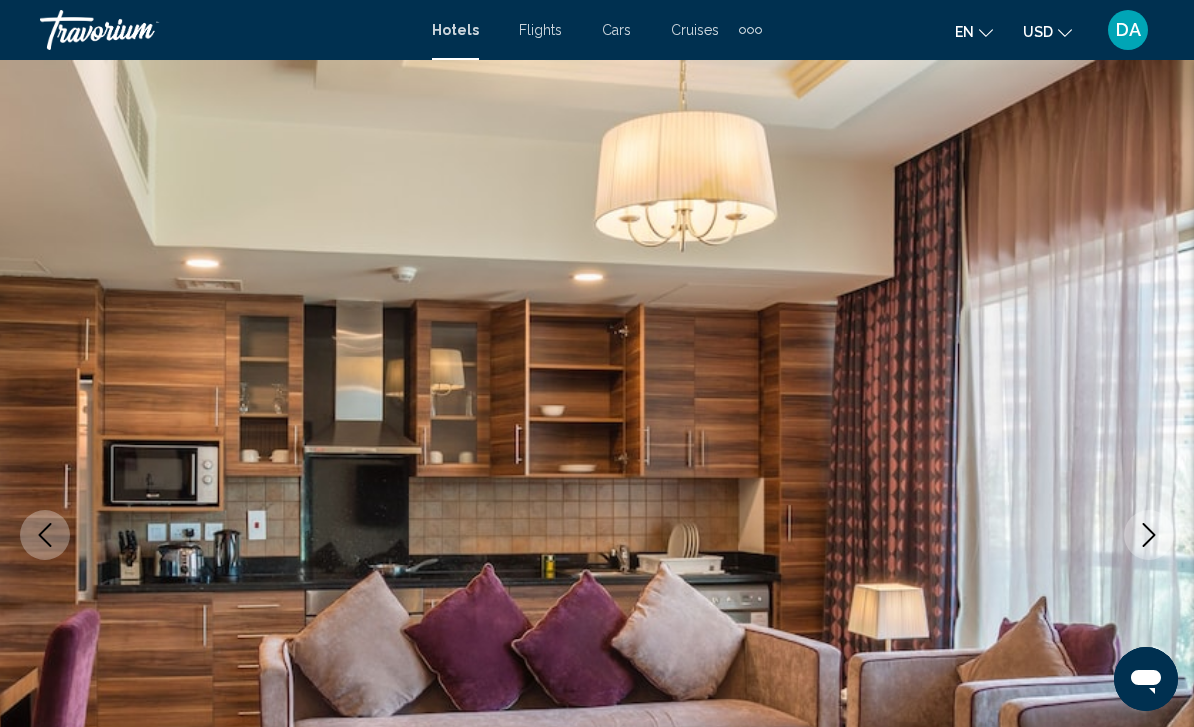 click 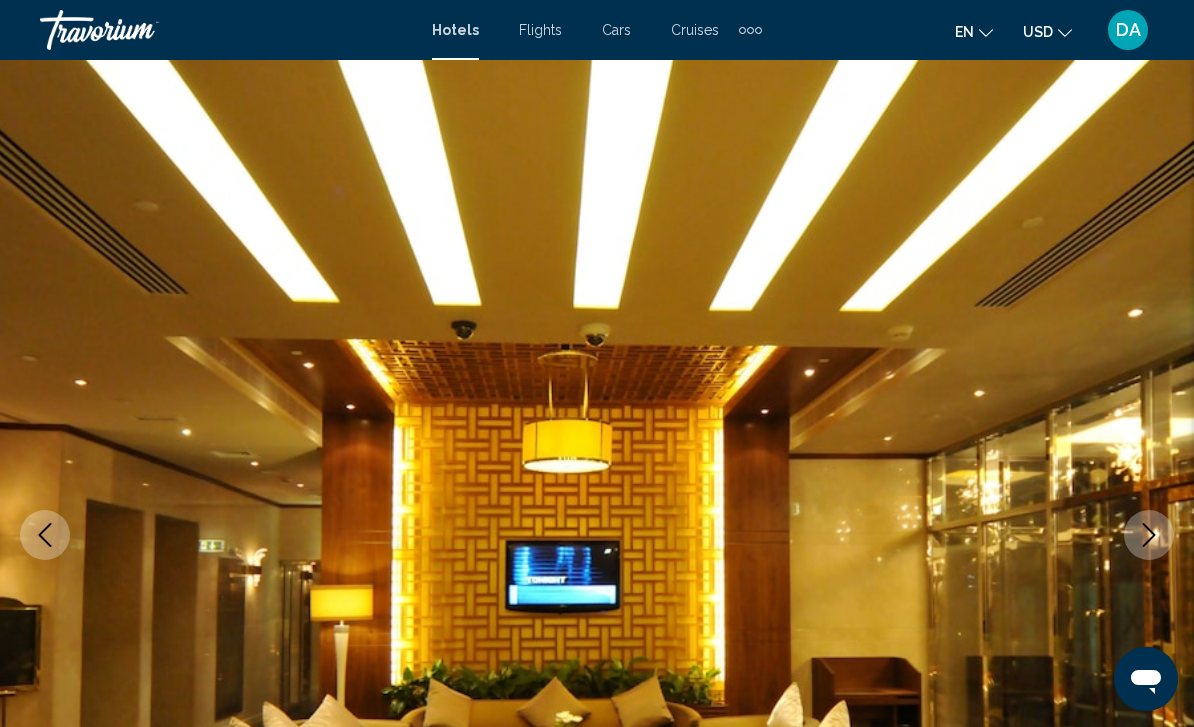 click at bounding box center (1149, 535) 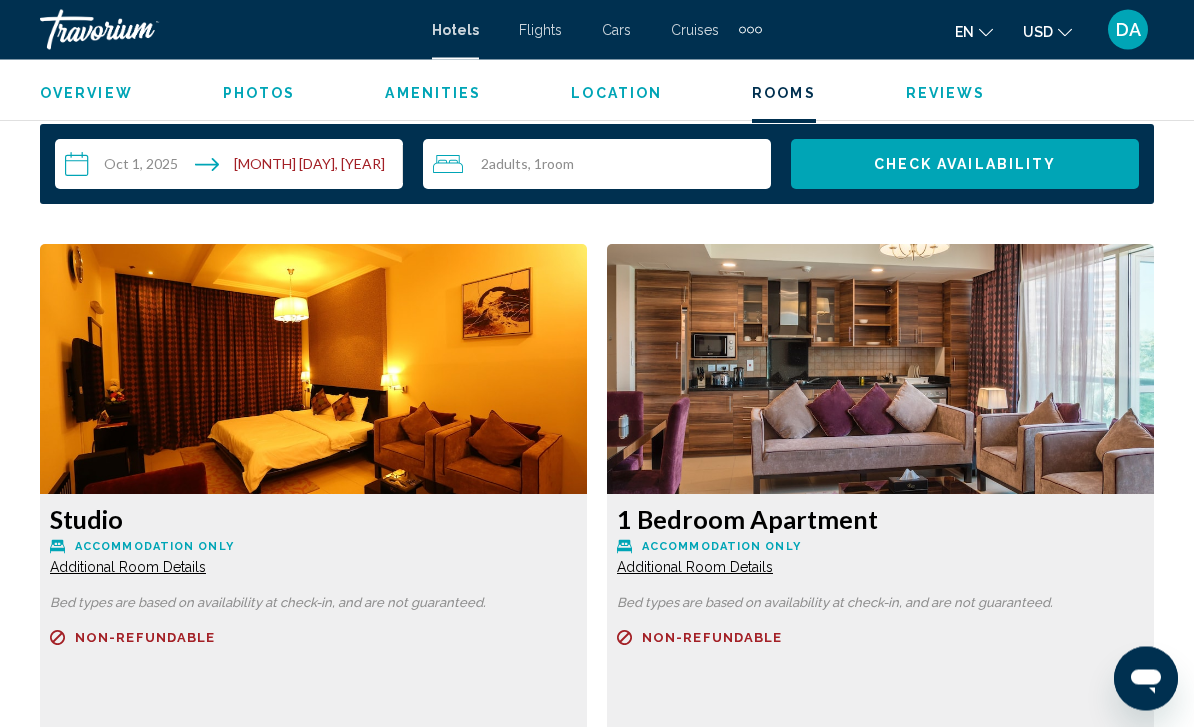 scroll, scrollTop: 2916, scrollLeft: 0, axis: vertical 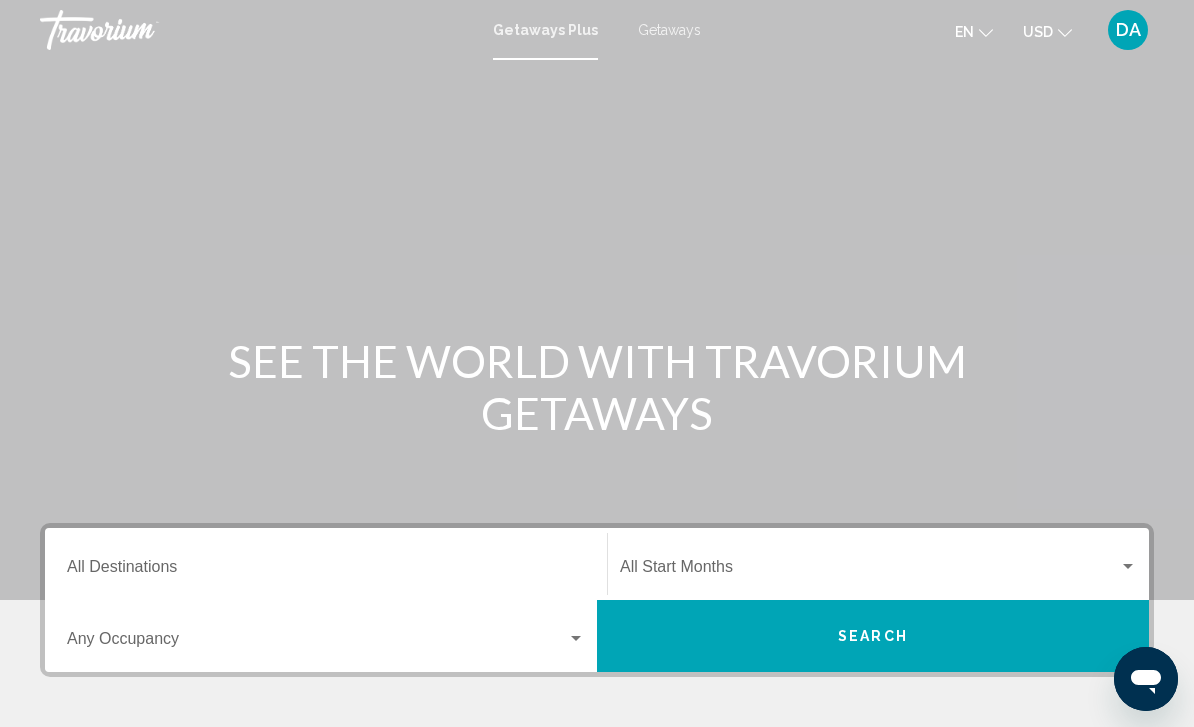click on "Getaways" at bounding box center (669, 30) 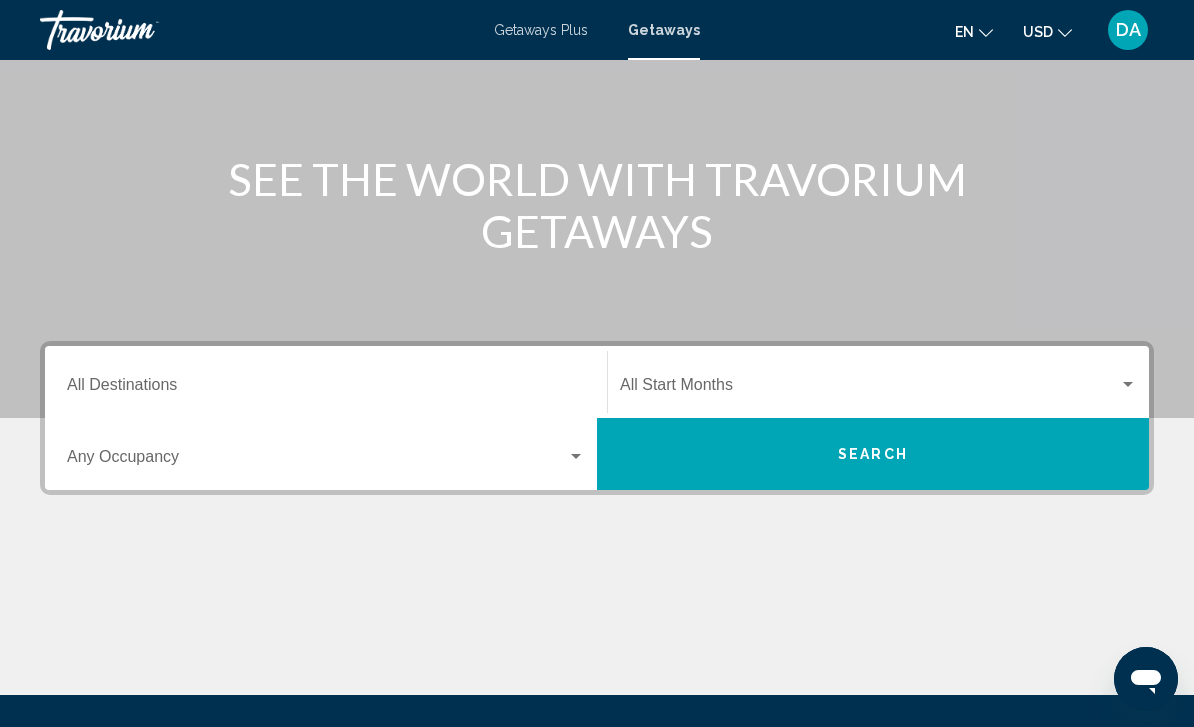 scroll, scrollTop: 190, scrollLeft: 0, axis: vertical 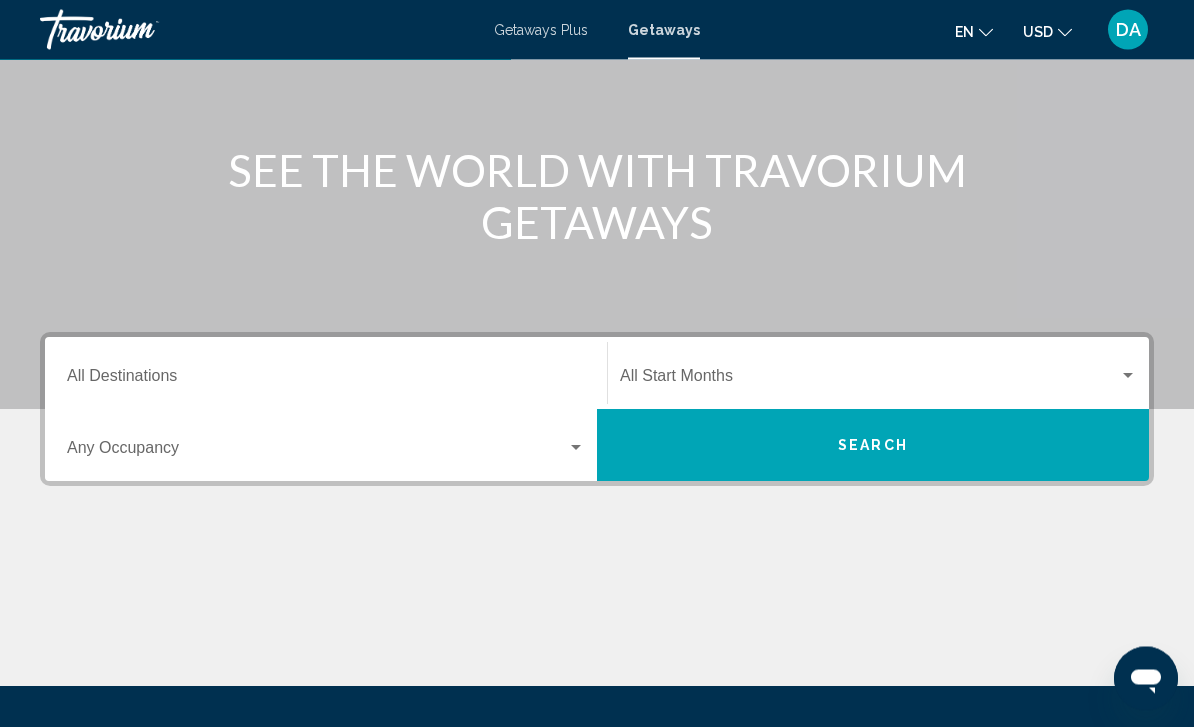 click on "Search" at bounding box center [873, 446] 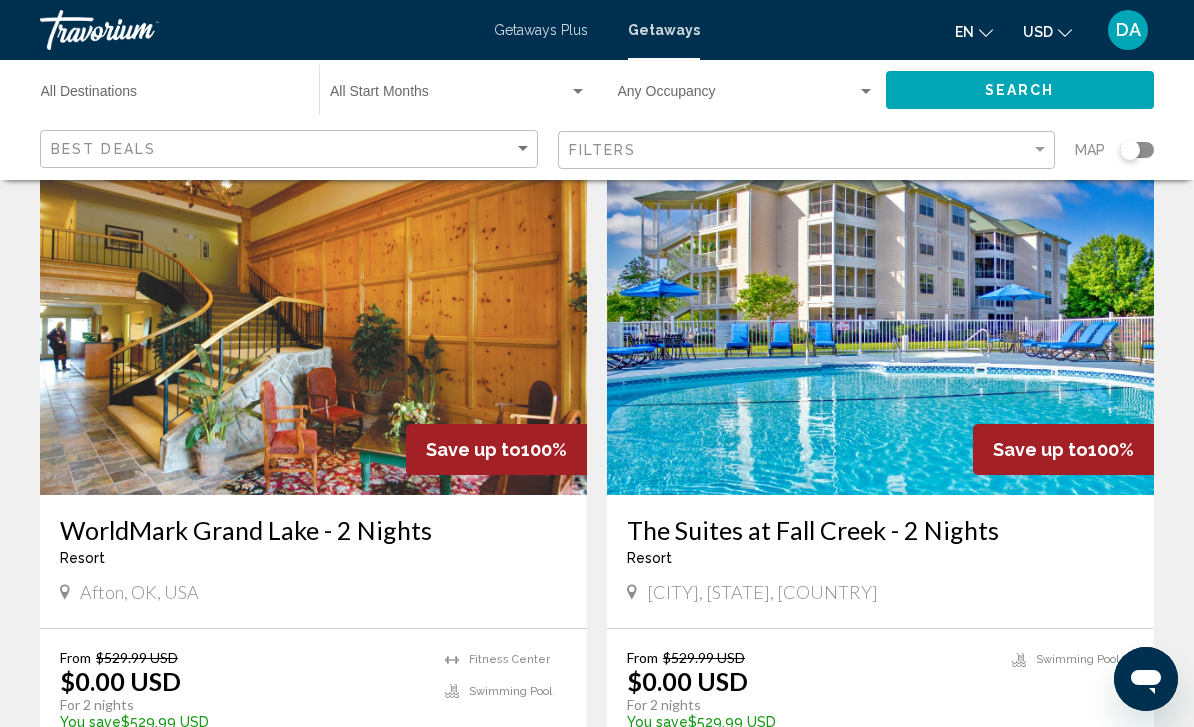 scroll, scrollTop: 1490, scrollLeft: 0, axis: vertical 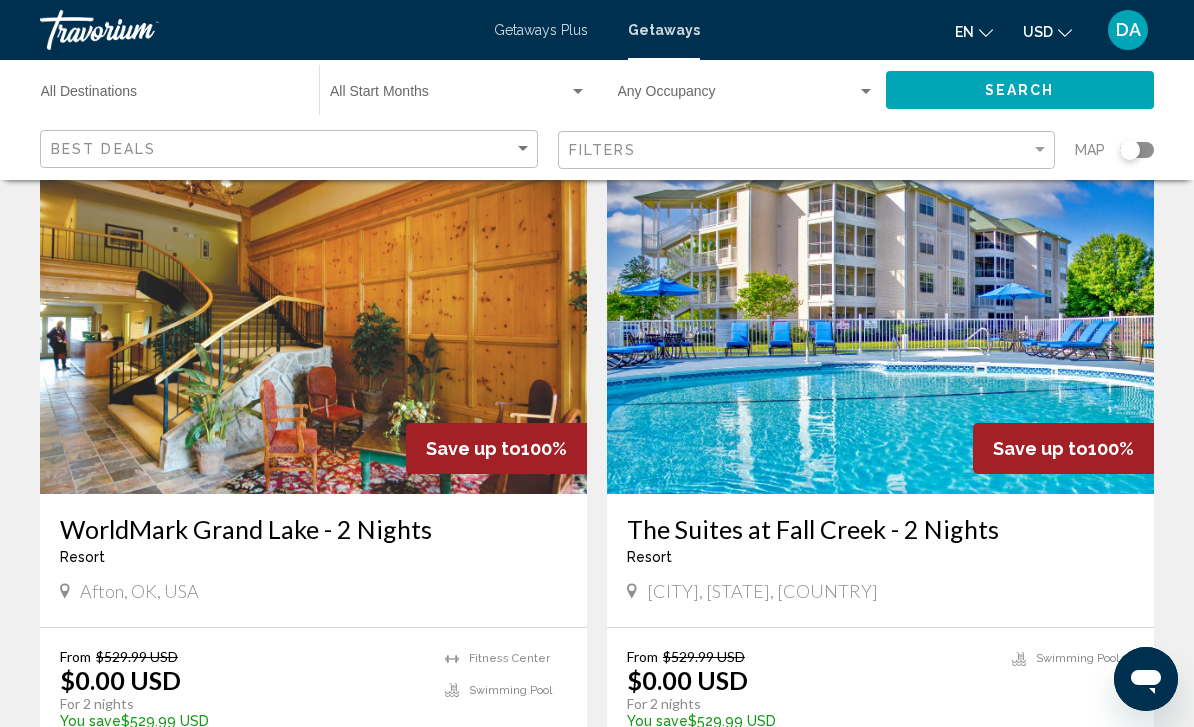 click at bounding box center [880, 334] 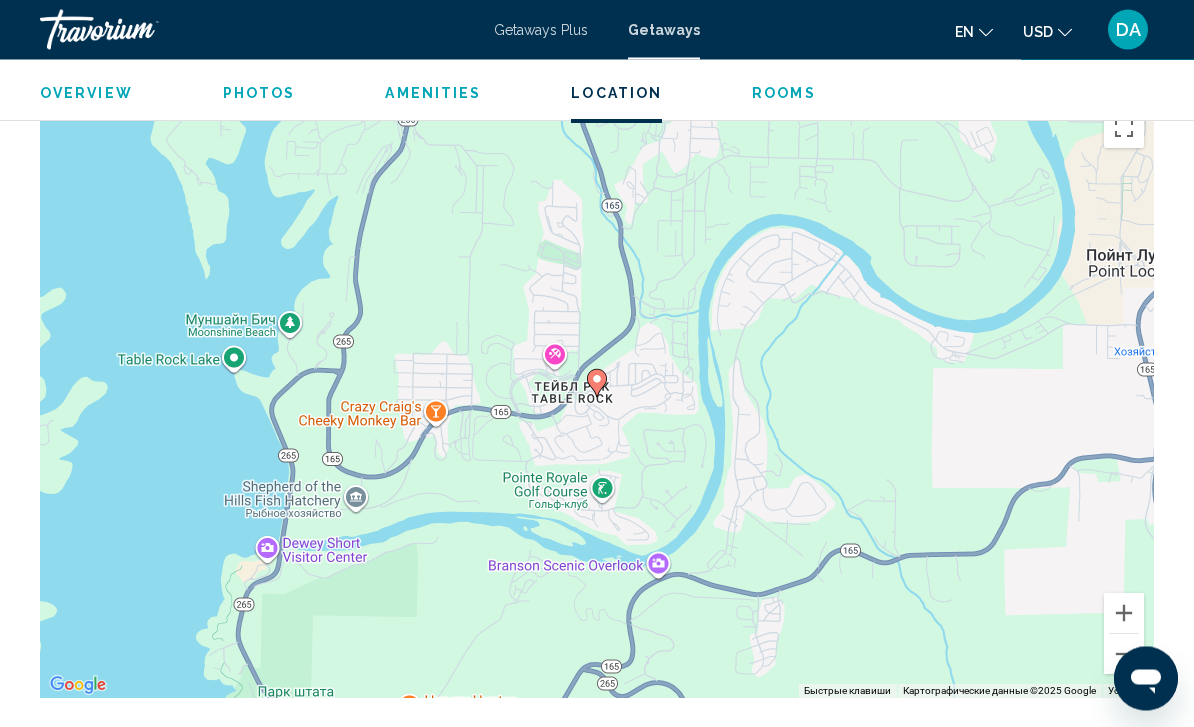 scroll, scrollTop: 3098, scrollLeft: 0, axis: vertical 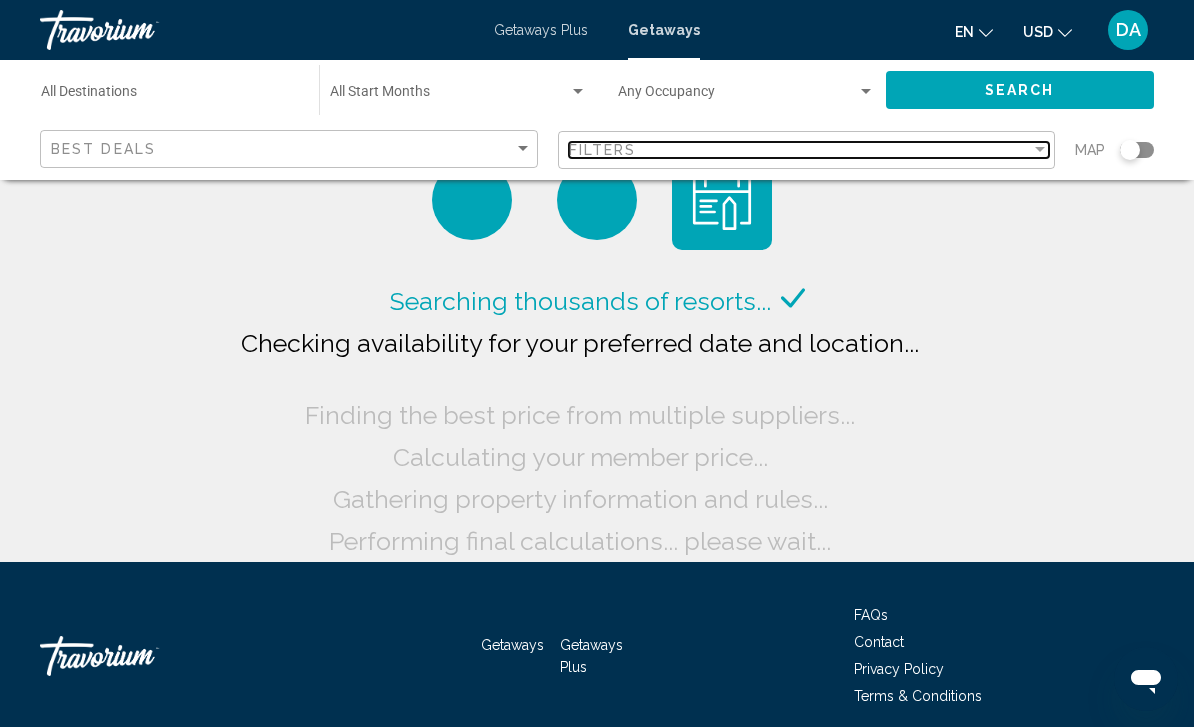 click on "Filters" at bounding box center (800, 150) 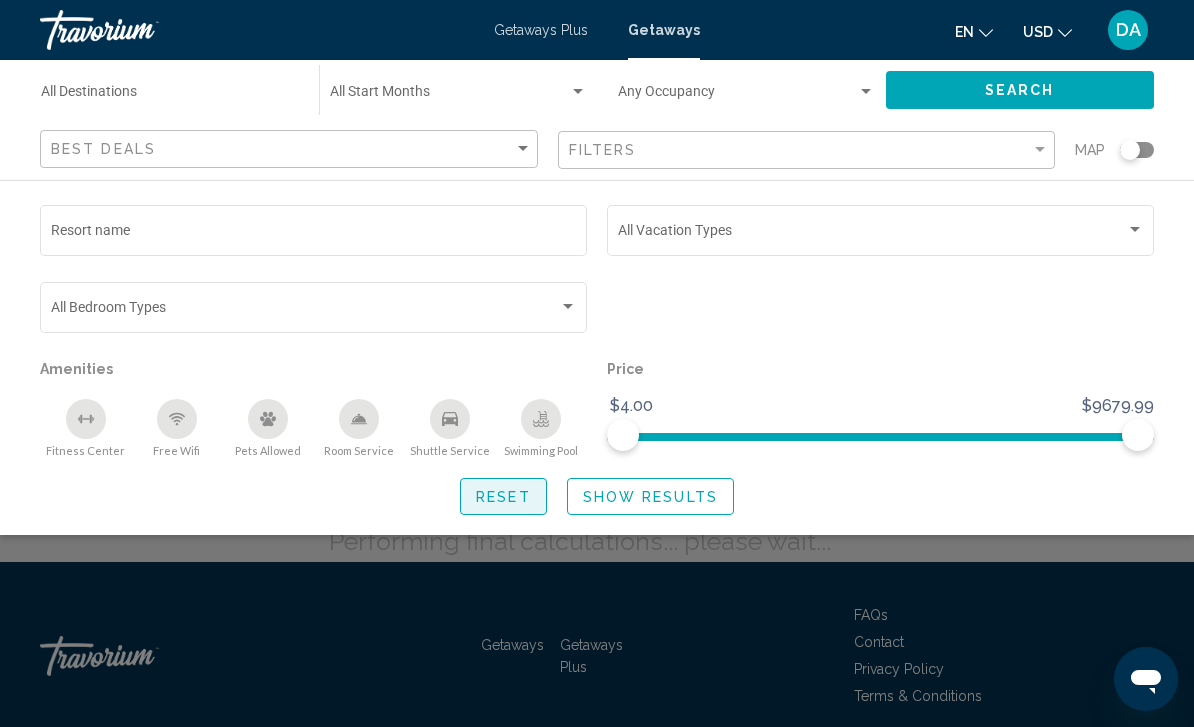 click on "Reset" 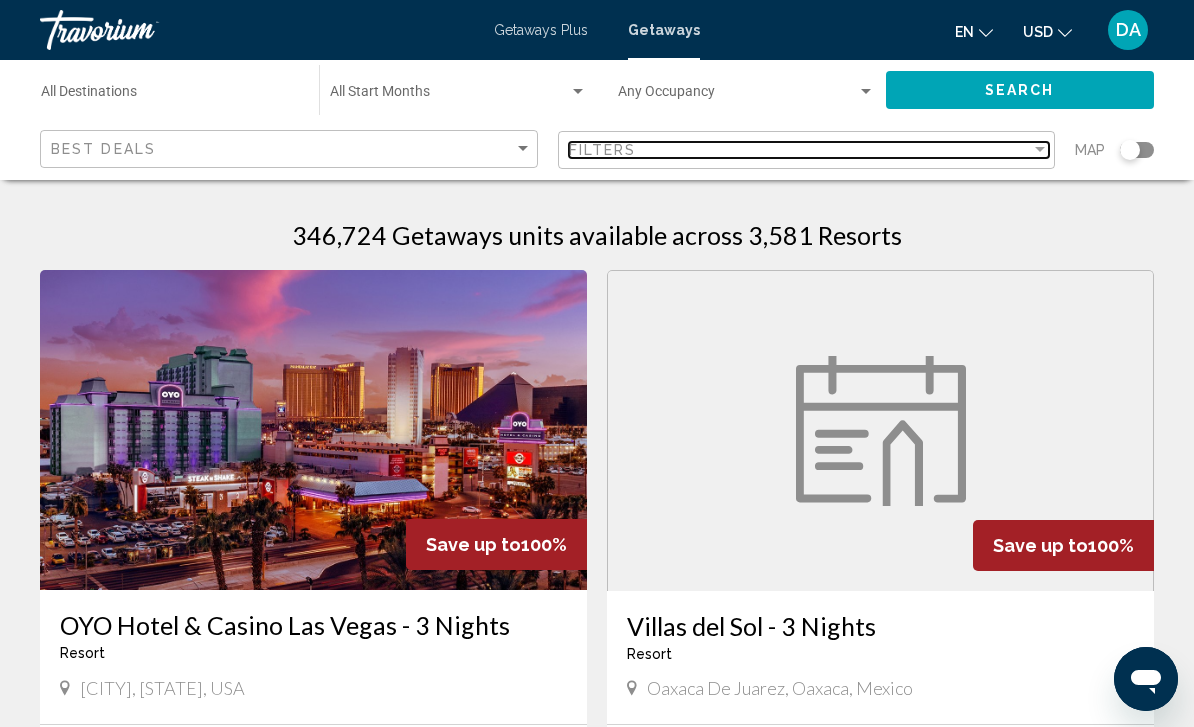 click on "Filters" at bounding box center [800, 150] 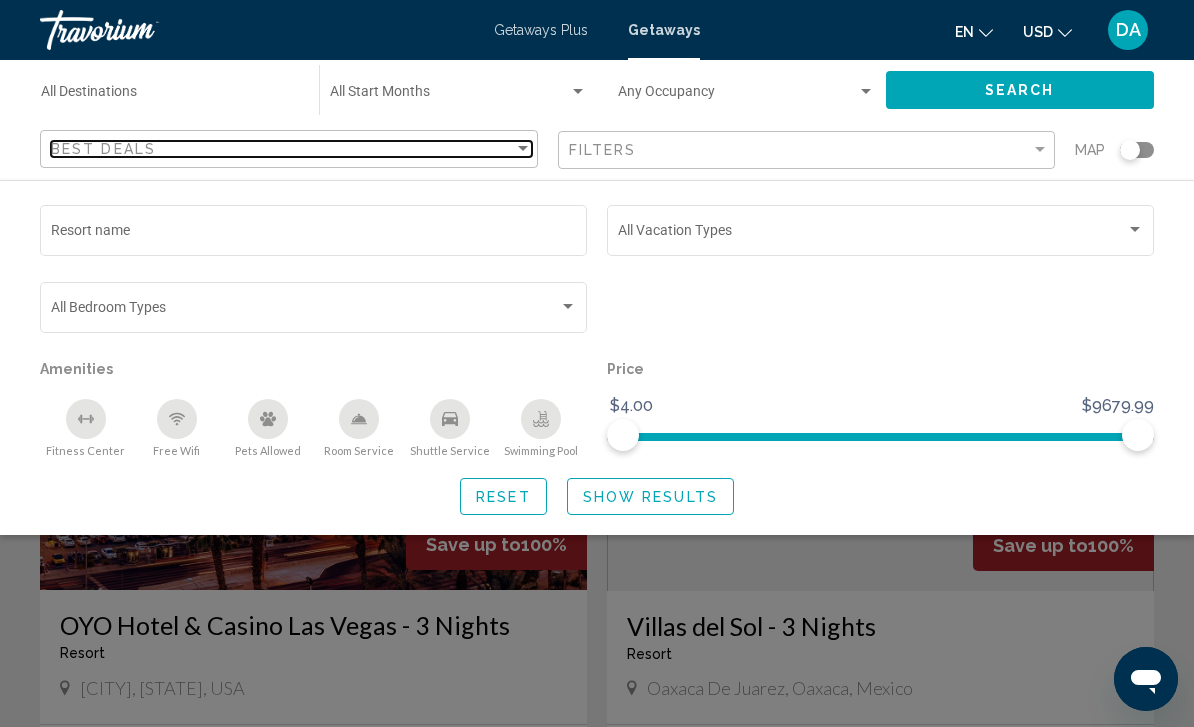 click on "Best Deals" at bounding box center [282, 149] 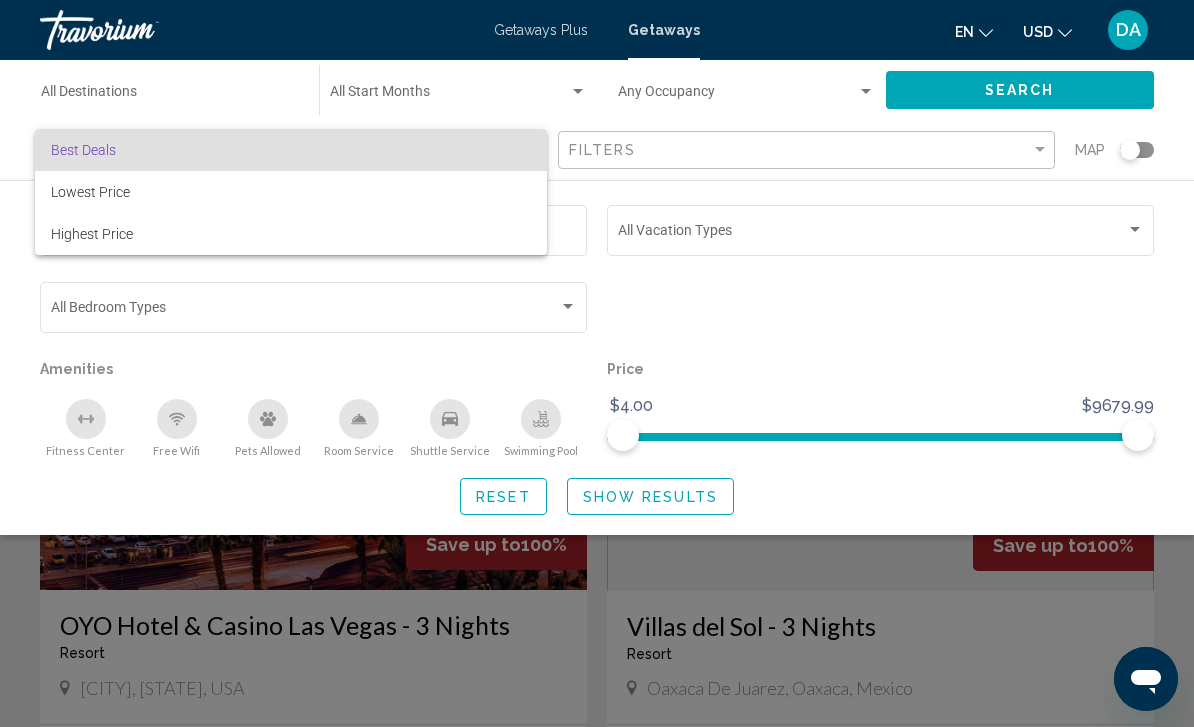 click at bounding box center [597, 363] 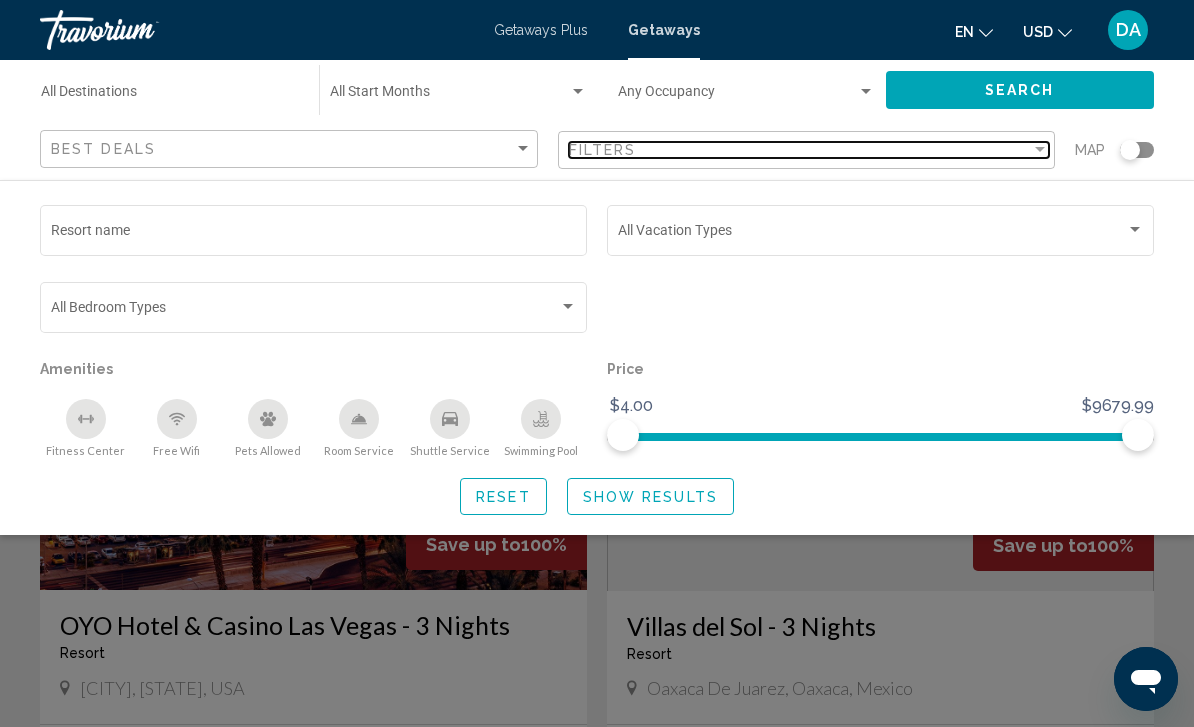 click on "Filters" at bounding box center [800, 150] 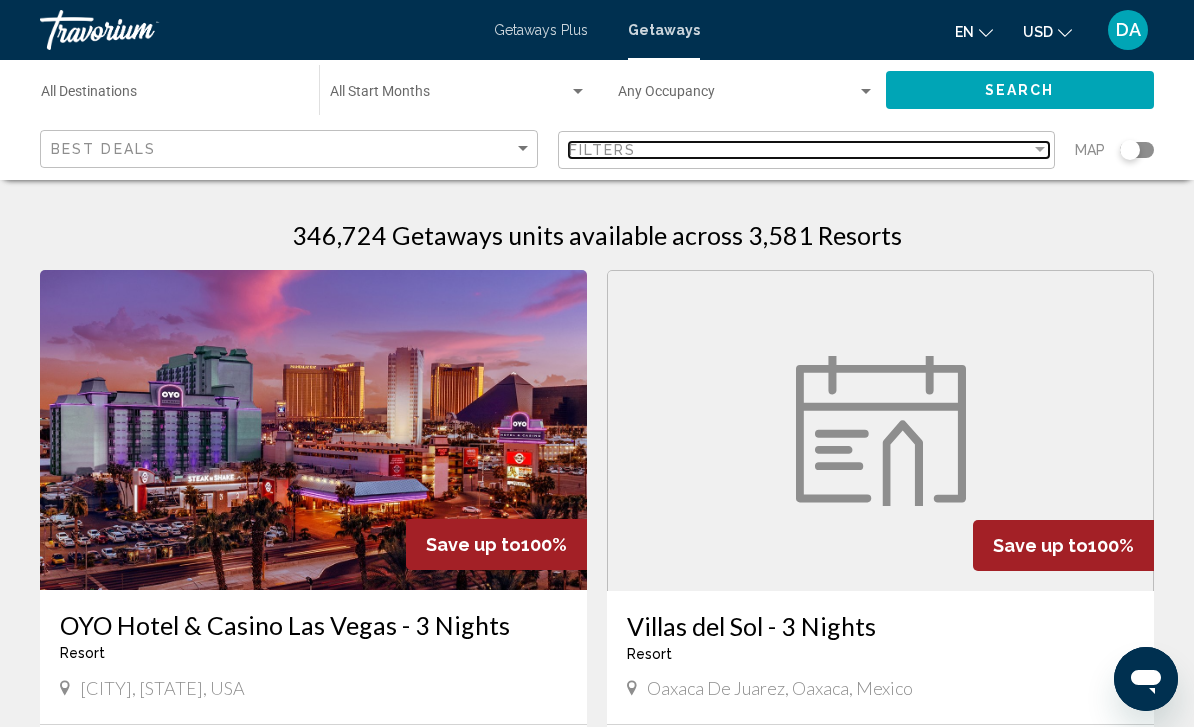 click on "Filters" at bounding box center (800, 150) 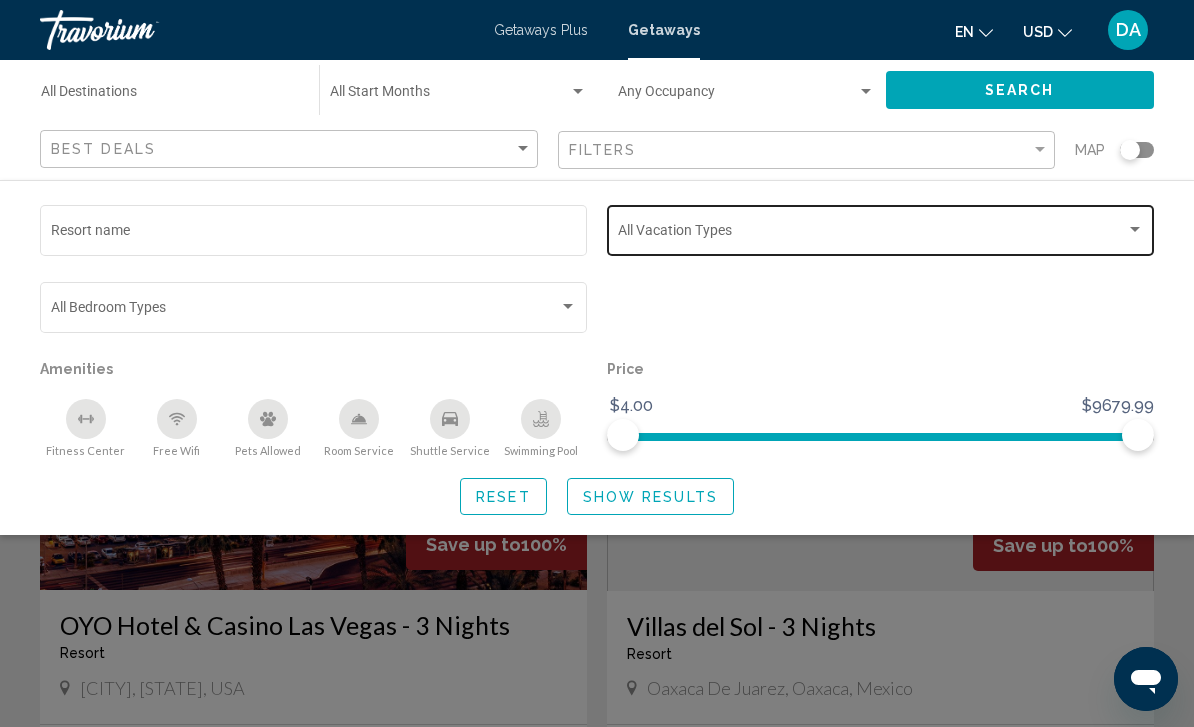 click at bounding box center (872, 234) 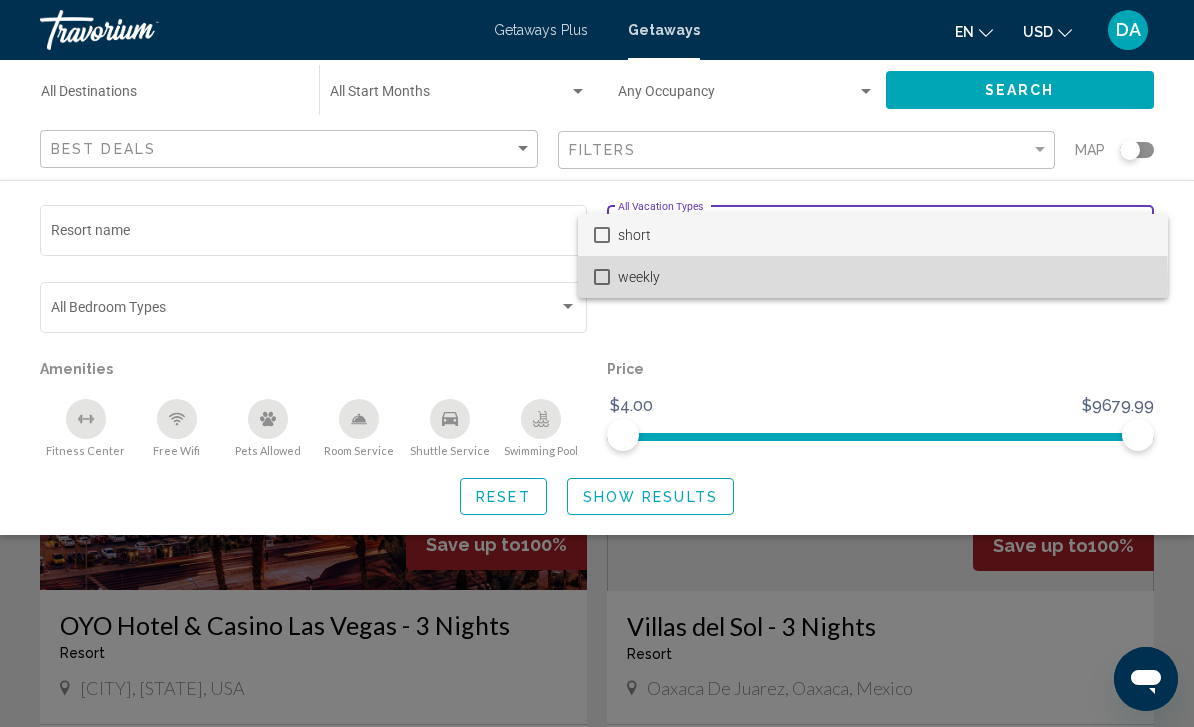click at bounding box center [602, 277] 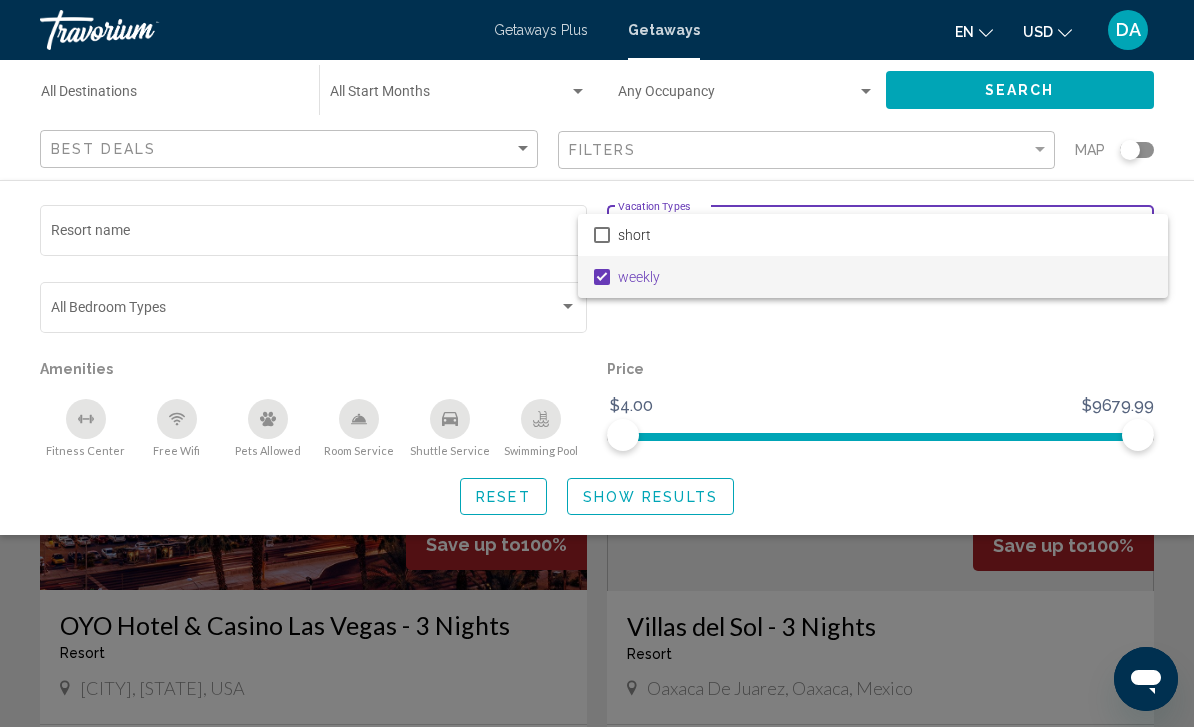 click at bounding box center (597, 363) 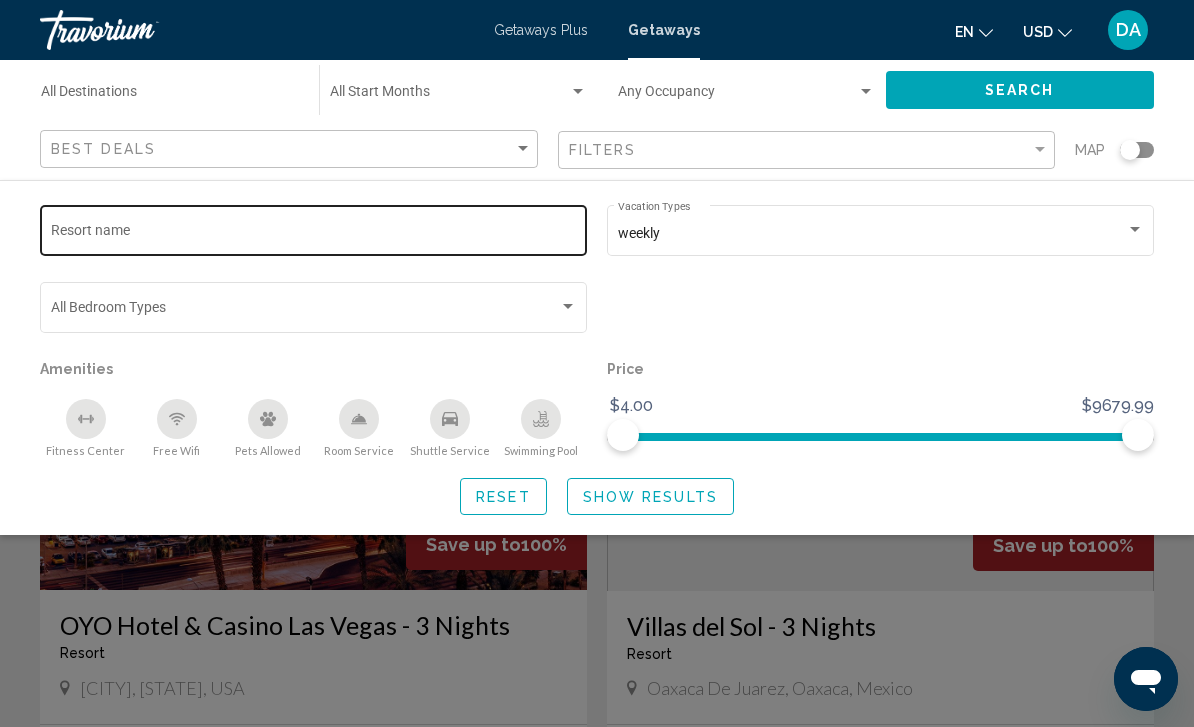 click on "Resort name" at bounding box center (314, 234) 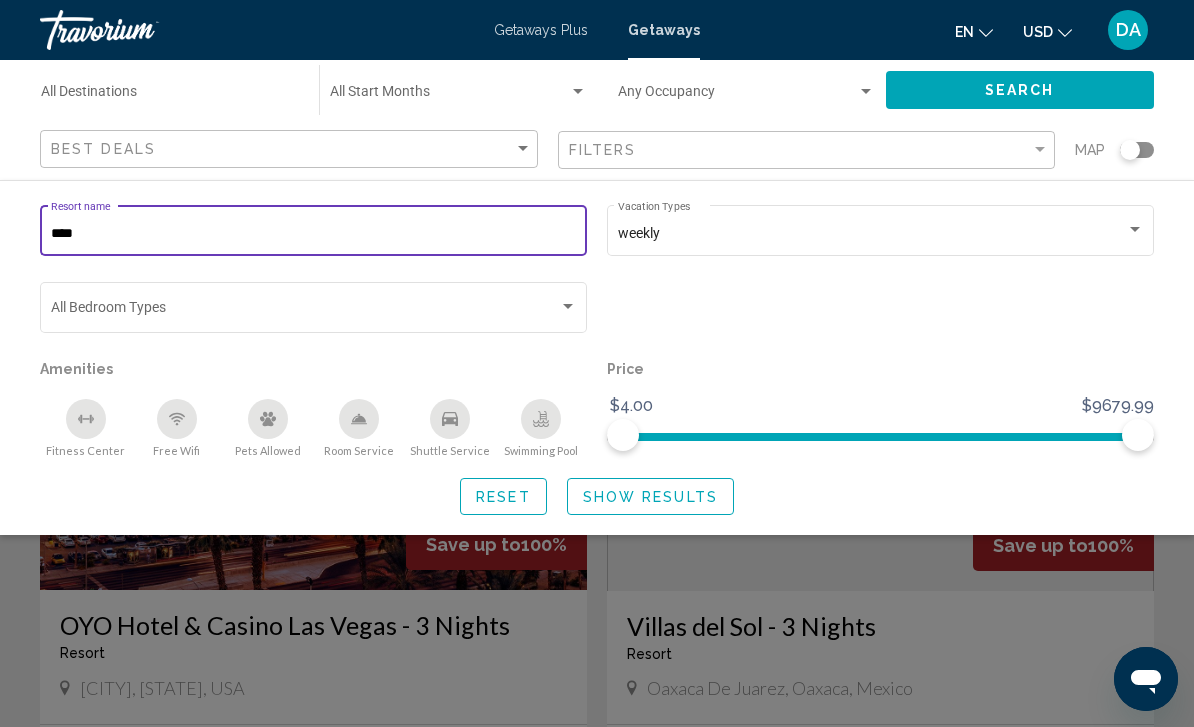 type on "*****" 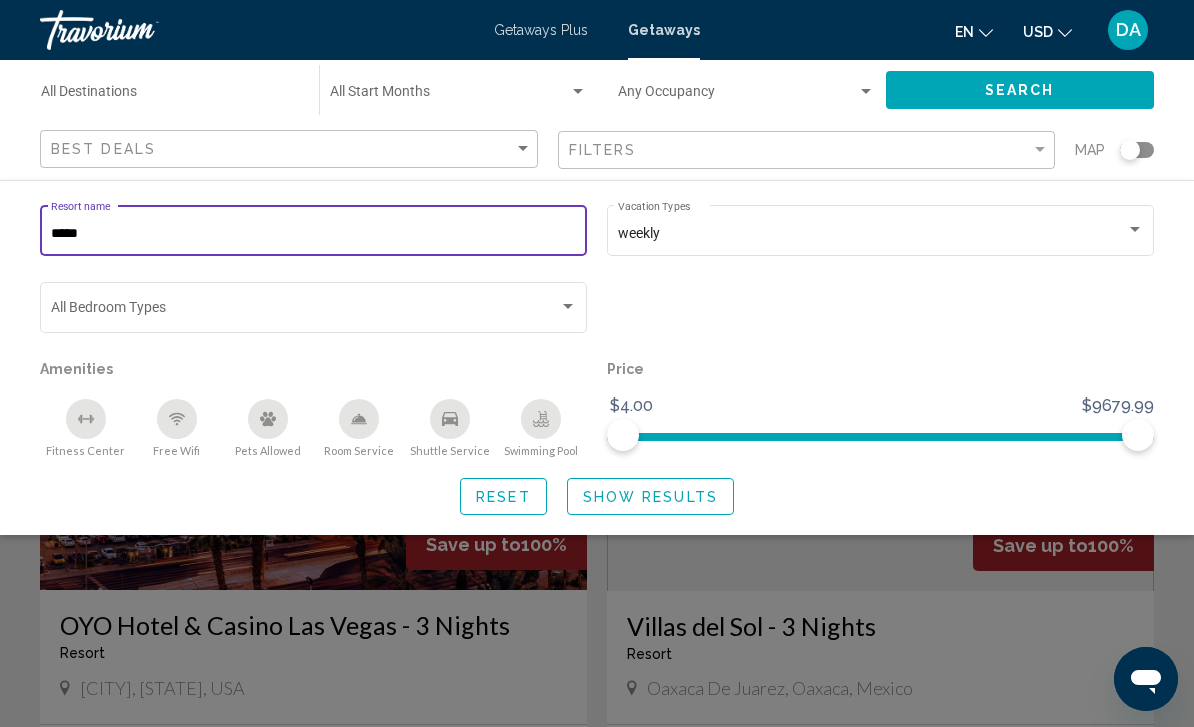 click on "Show Results" 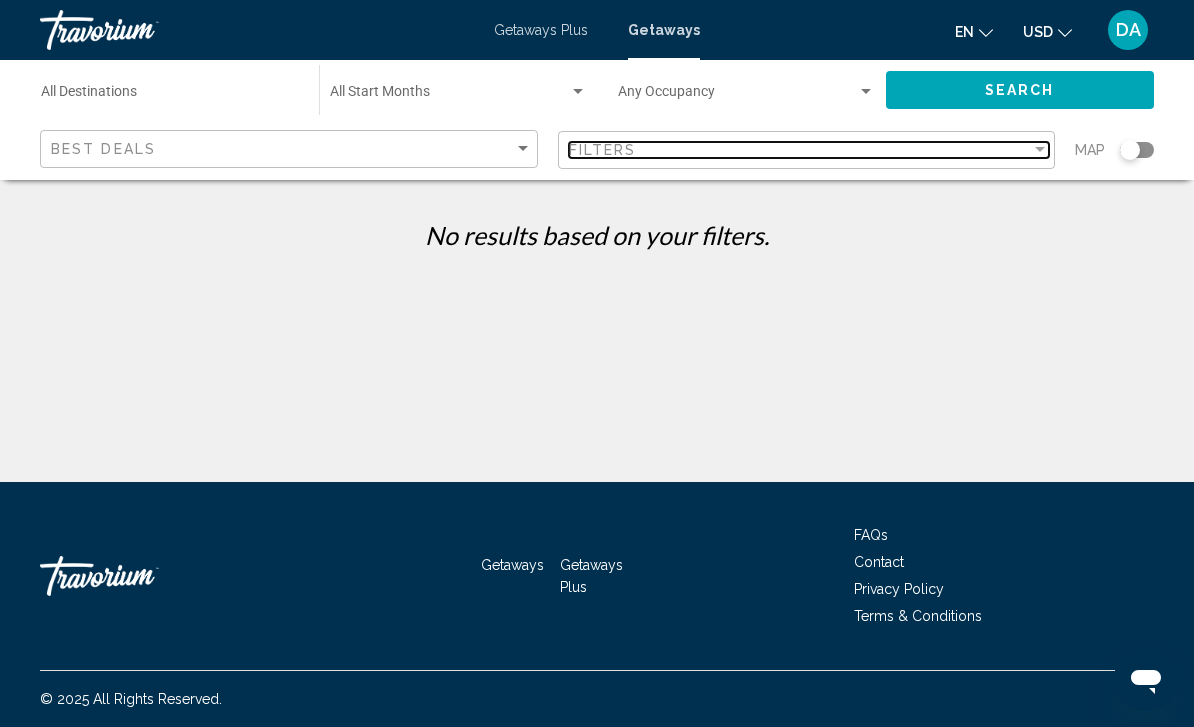 click on "Filters" at bounding box center (800, 150) 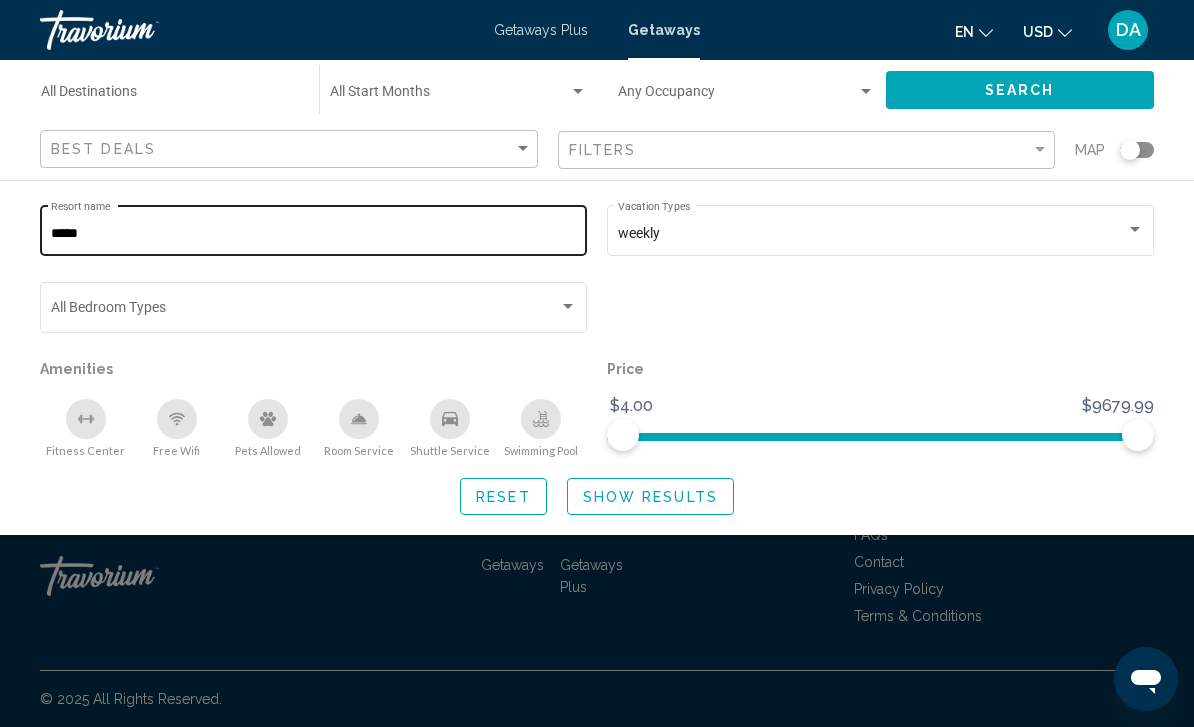 click on "*****" at bounding box center (314, 234) 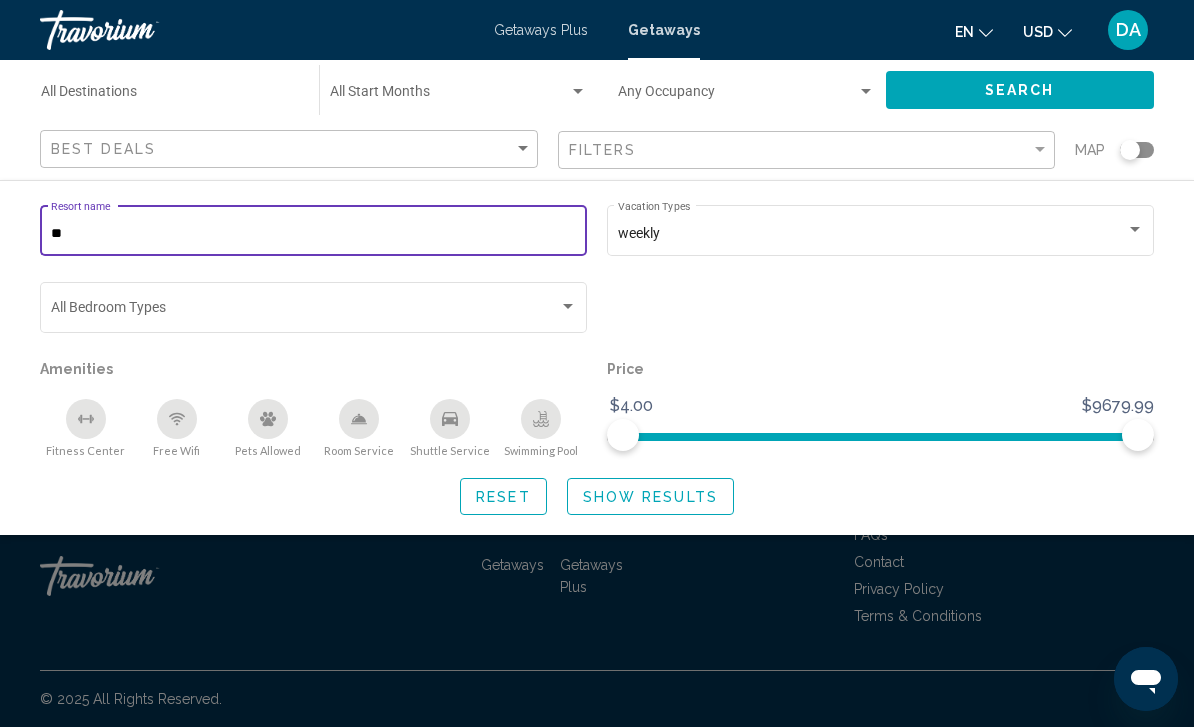 type on "*" 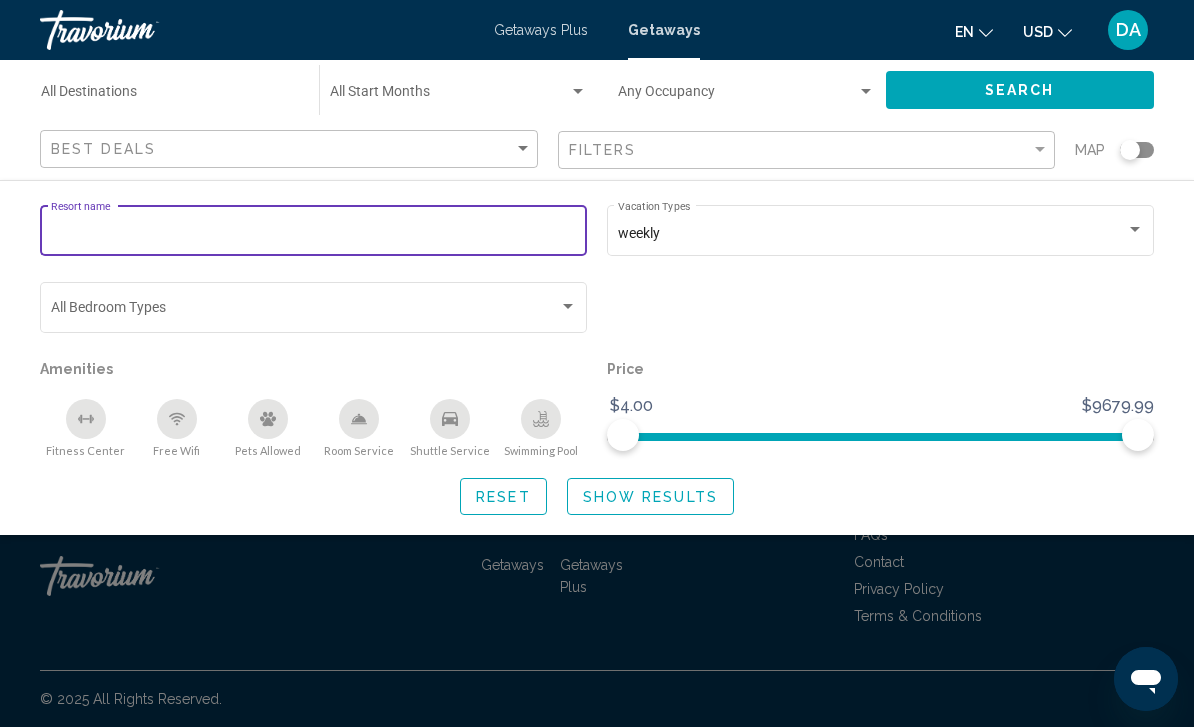 type 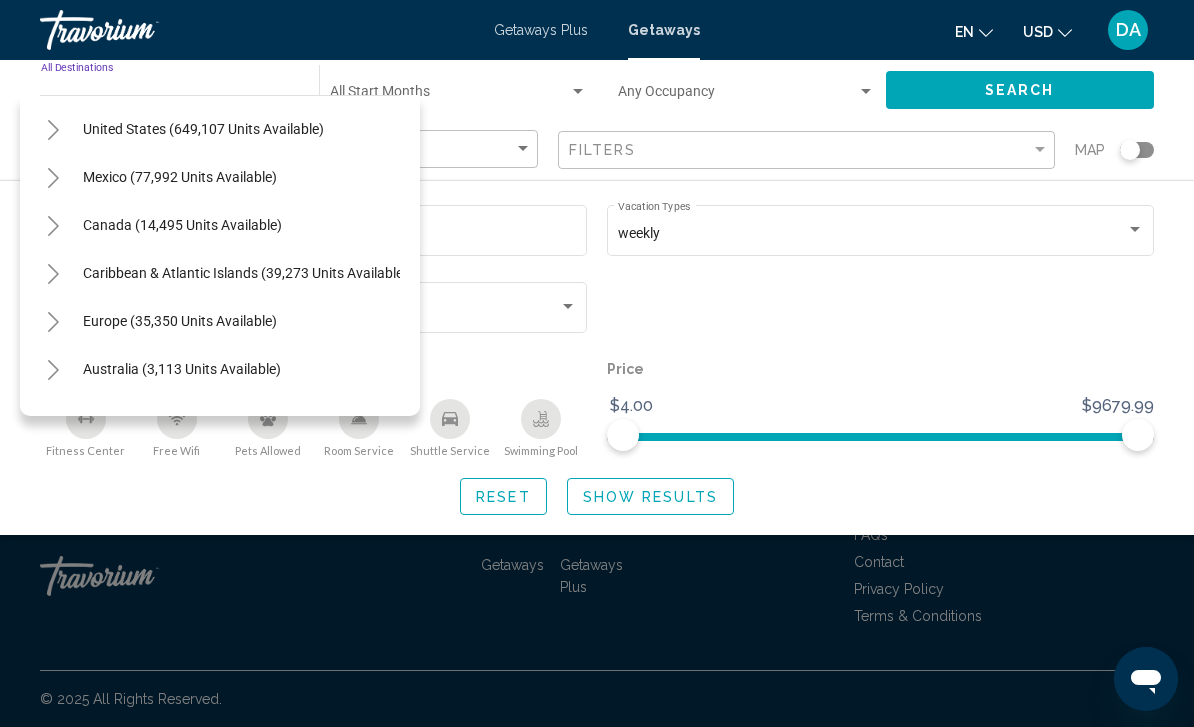 scroll, scrollTop: 49, scrollLeft: 8, axis: both 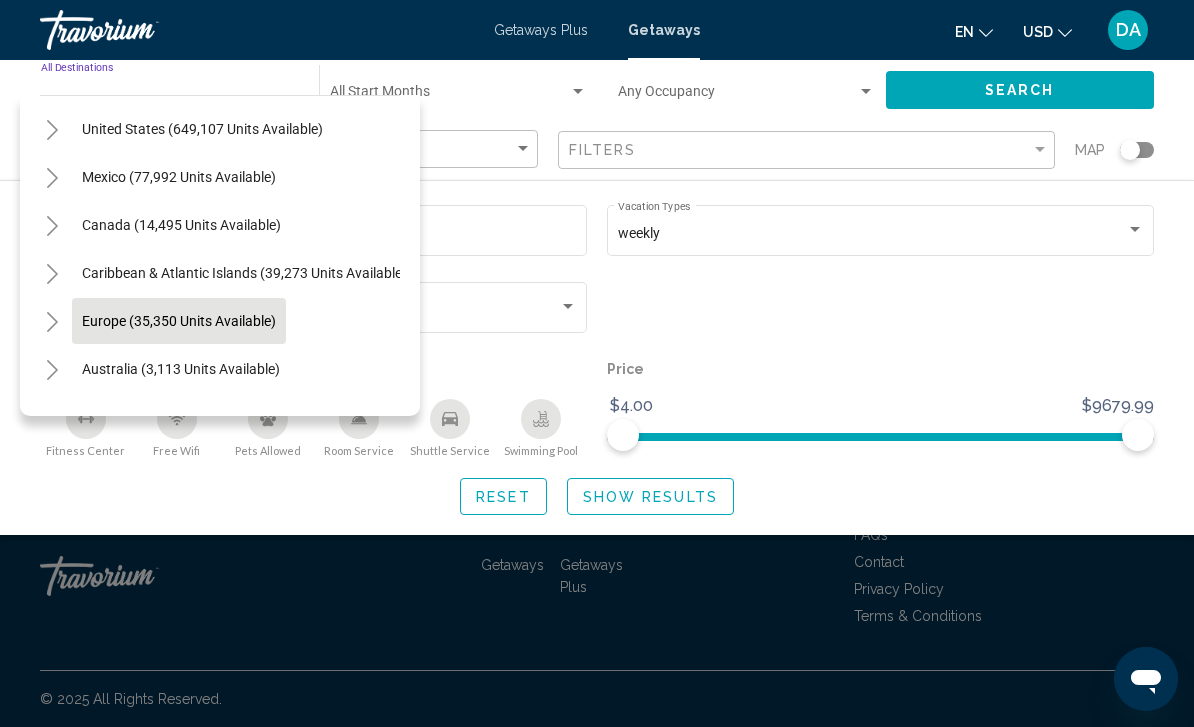 click on "Europe (35,350 units available)" at bounding box center (181, 369) 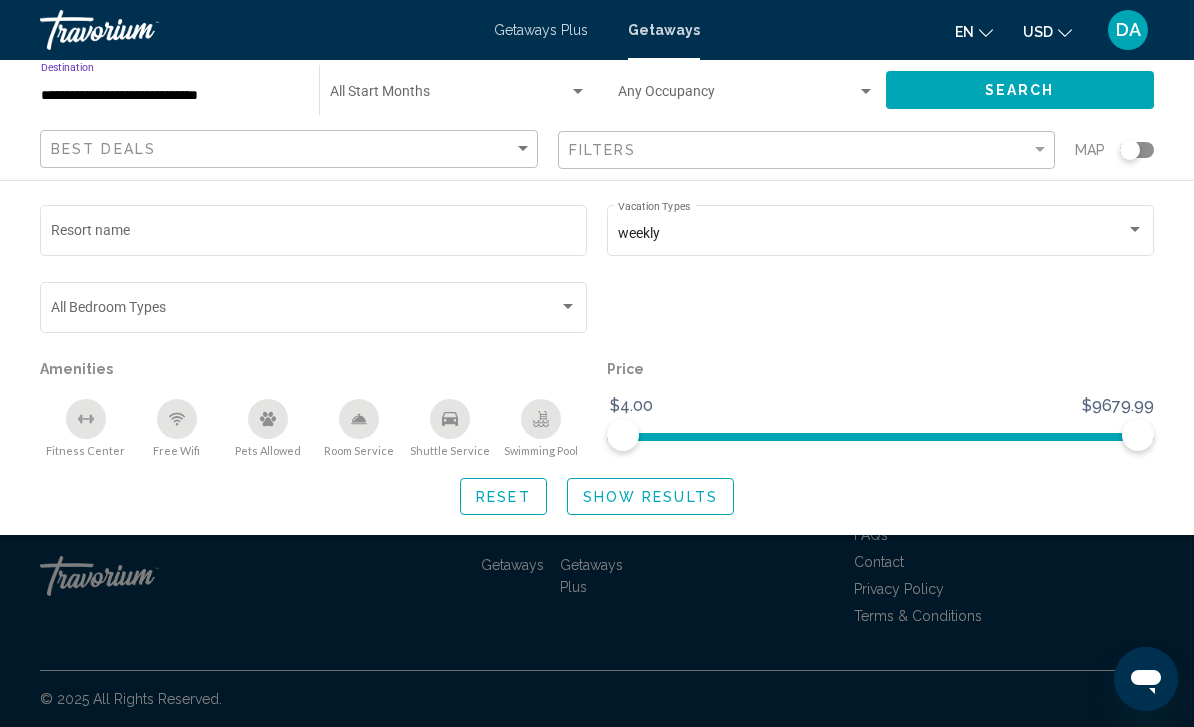 click on "Show Results" 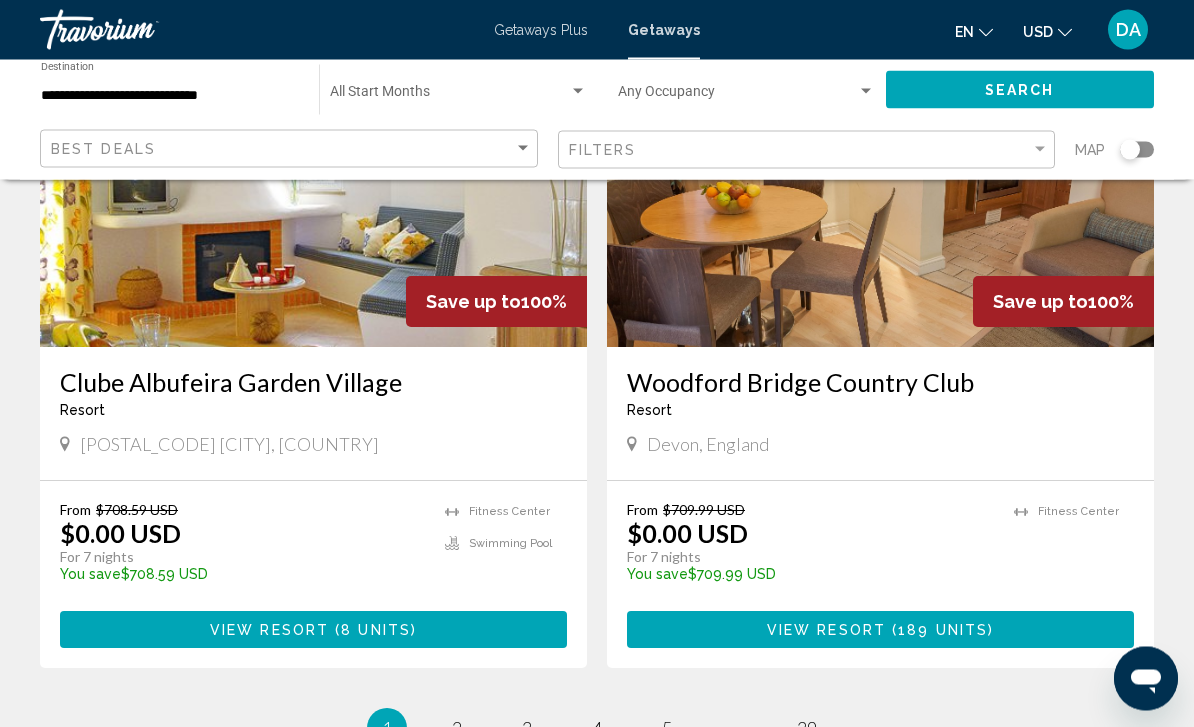 scroll, scrollTop: 3650, scrollLeft: 0, axis: vertical 